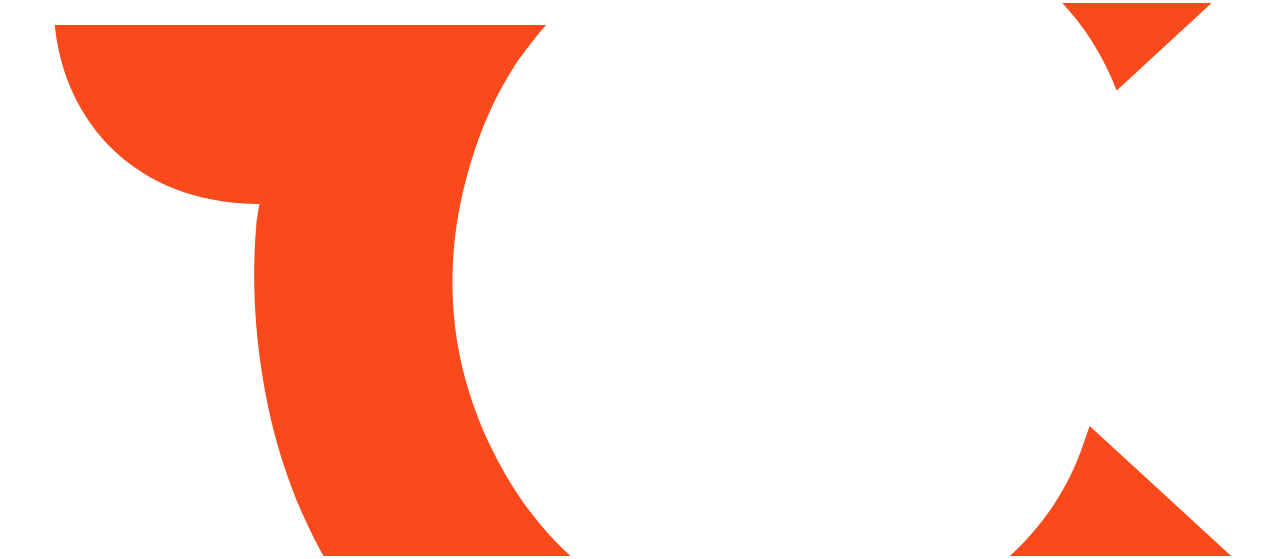 scroll, scrollTop: 0, scrollLeft: 0, axis: both 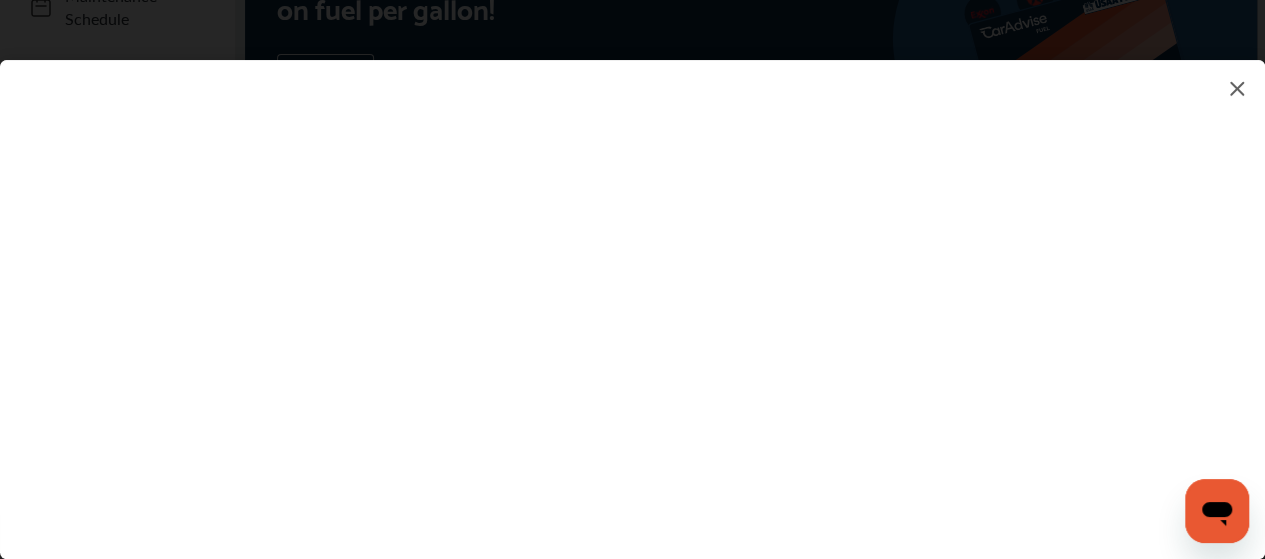 click at bounding box center [632, 289] 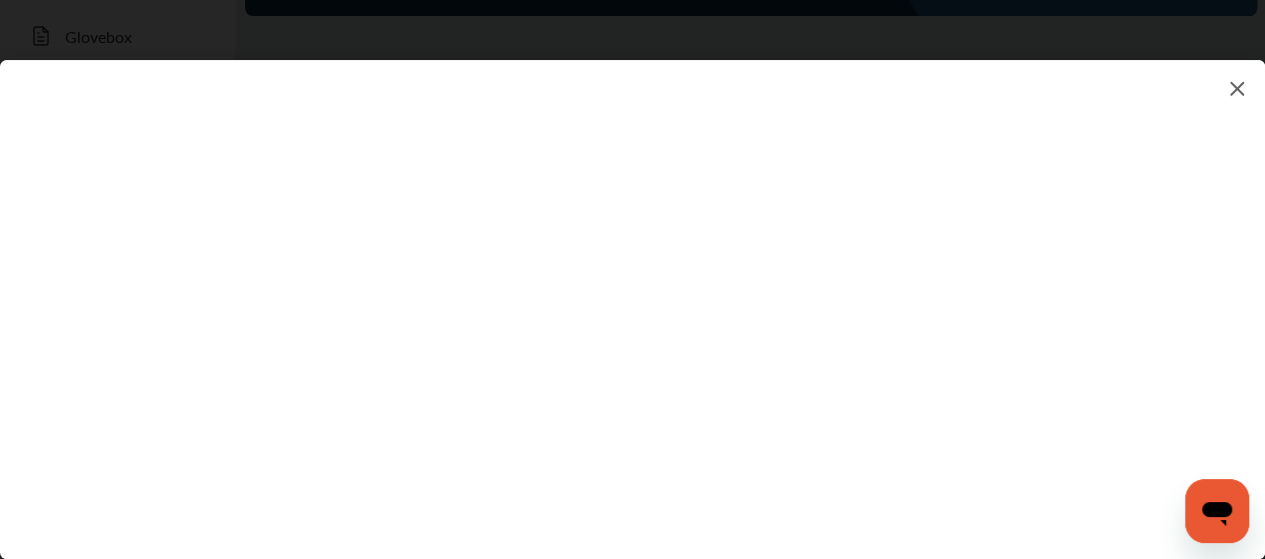 scroll, scrollTop: 423, scrollLeft: 0, axis: vertical 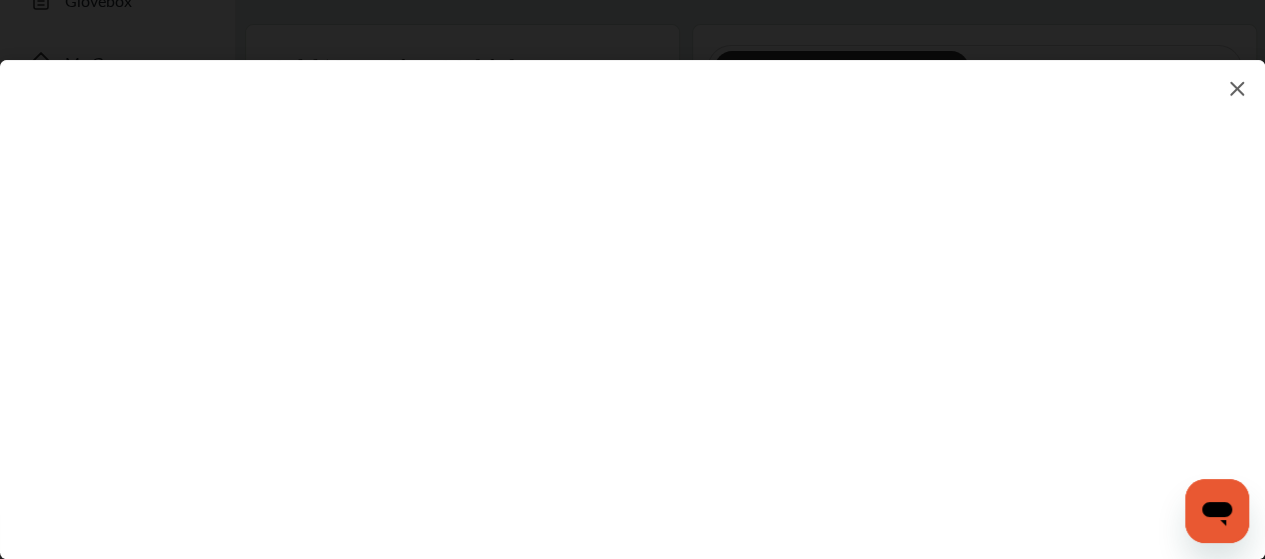click at bounding box center (632, 289) 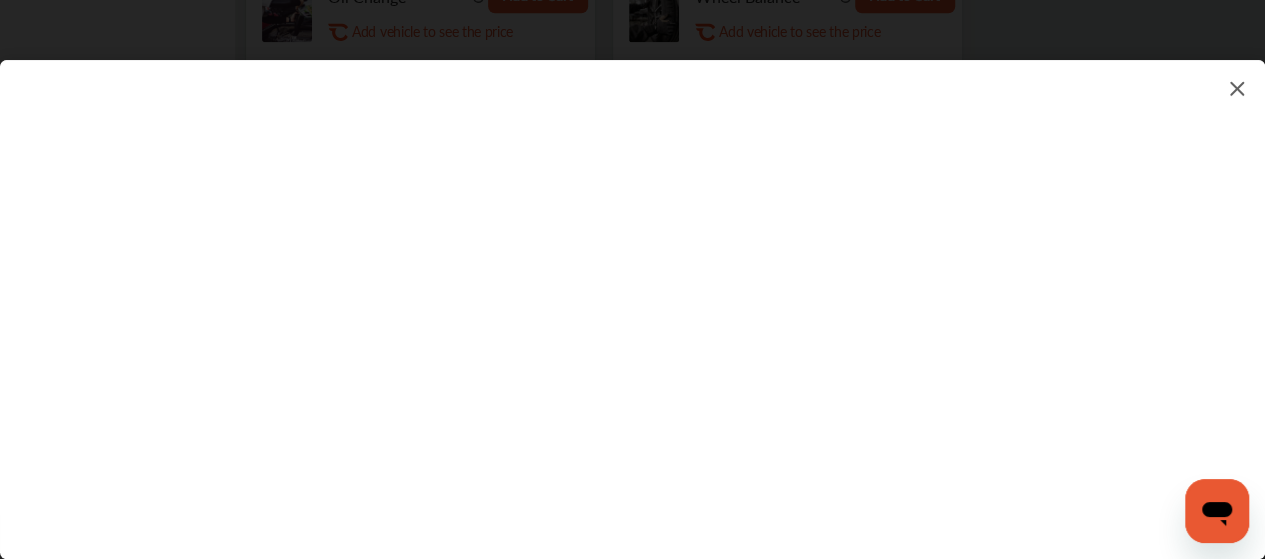 scroll, scrollTop: 1136, scrollLeft: 0, axis: vertical 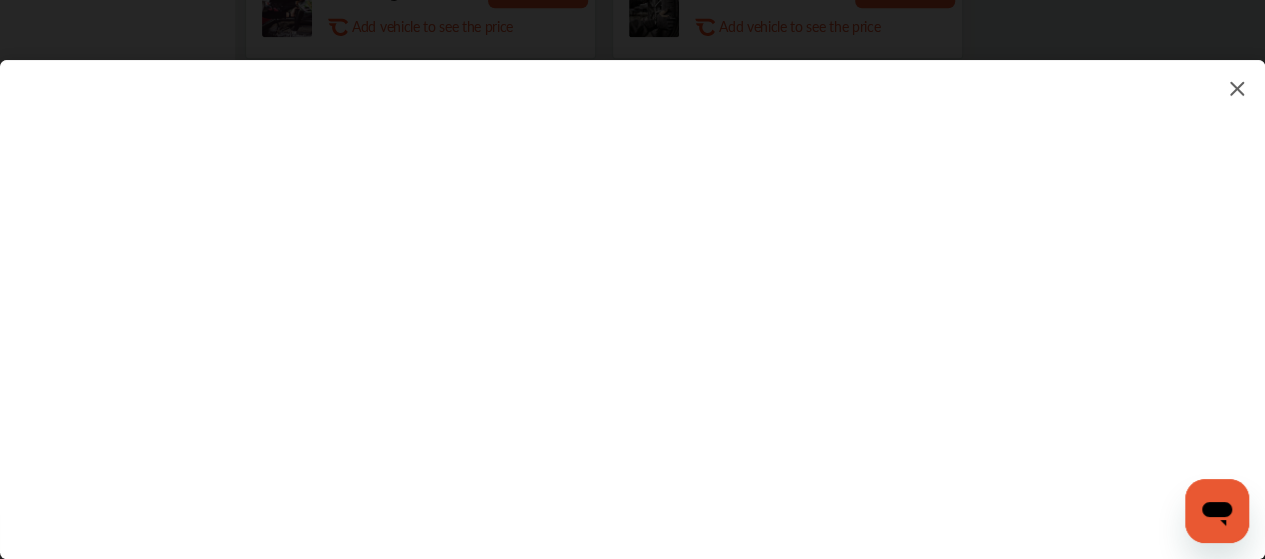 click at bounding box center [632, 289] 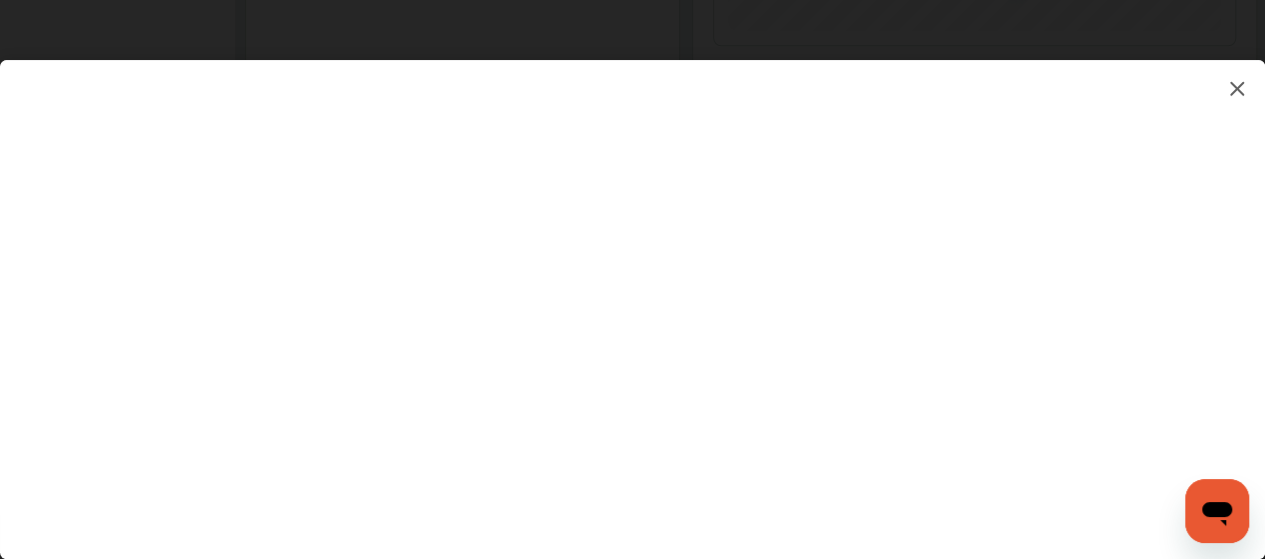 scroll, scrollTop: 920, scrollLeft: 0, axis: vertical 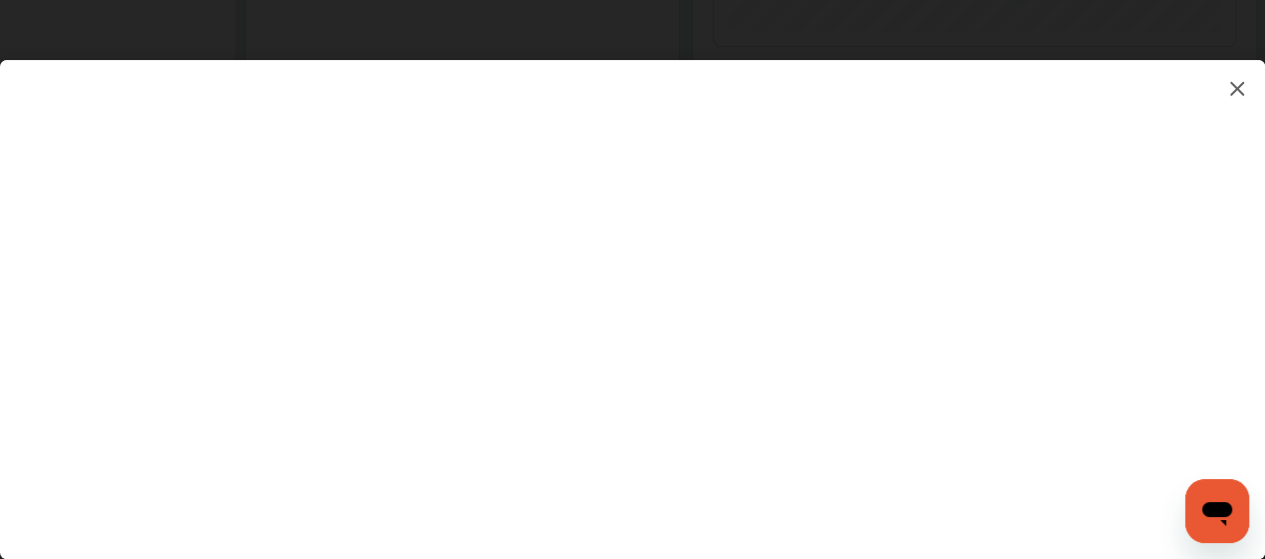 click at bounding box center [632, 289] 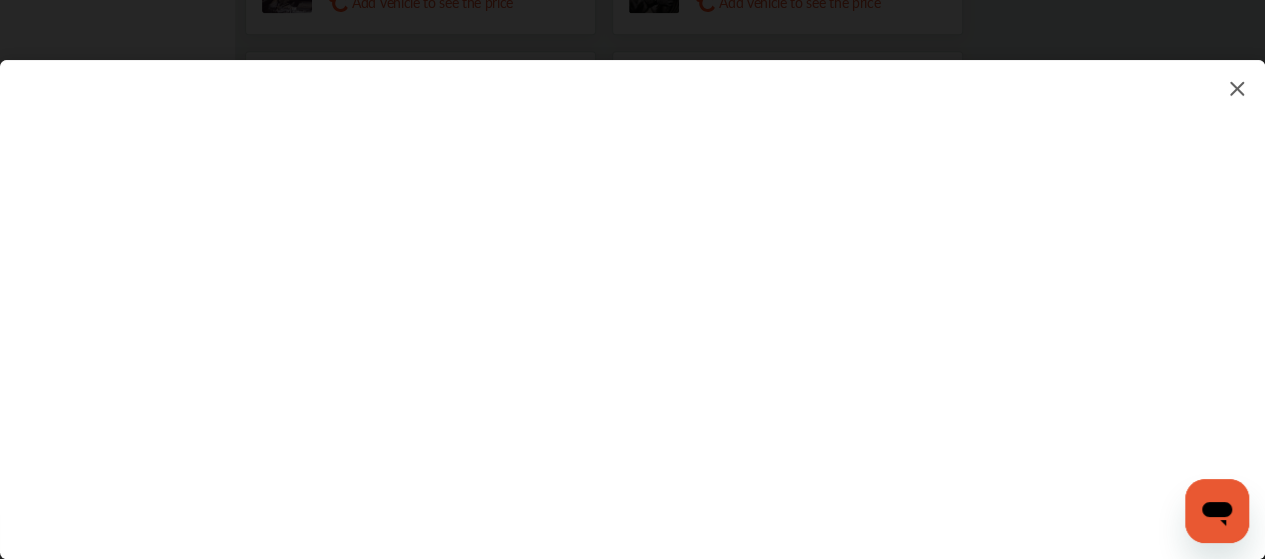 scroll, scrollTop: 1159, scrollLeft: 0, axis: vertical 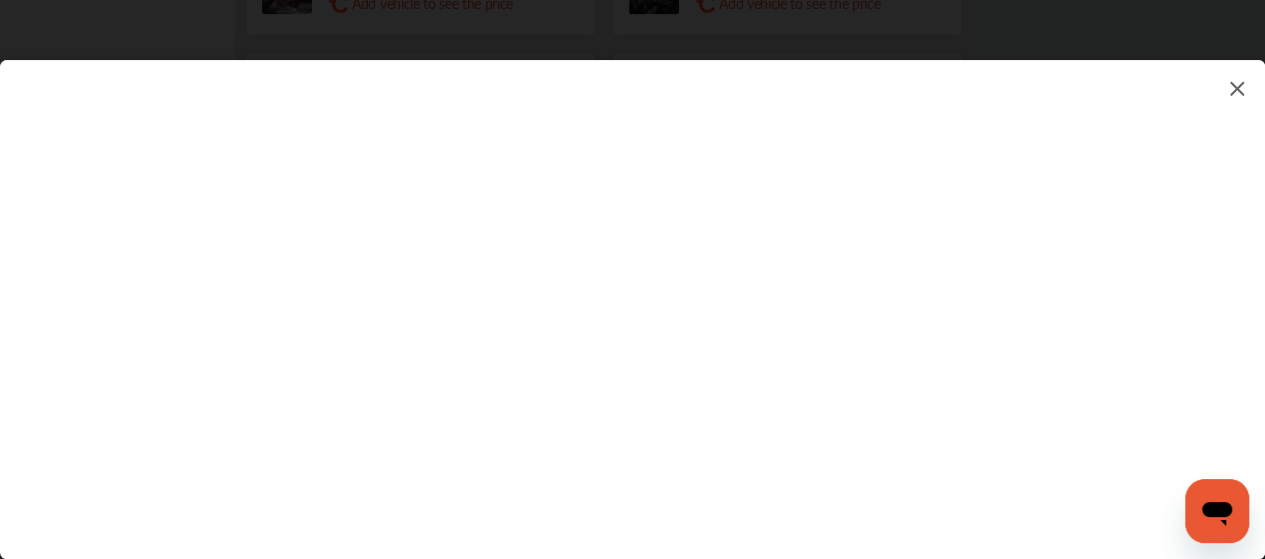 click at bounding box center [632, 289] 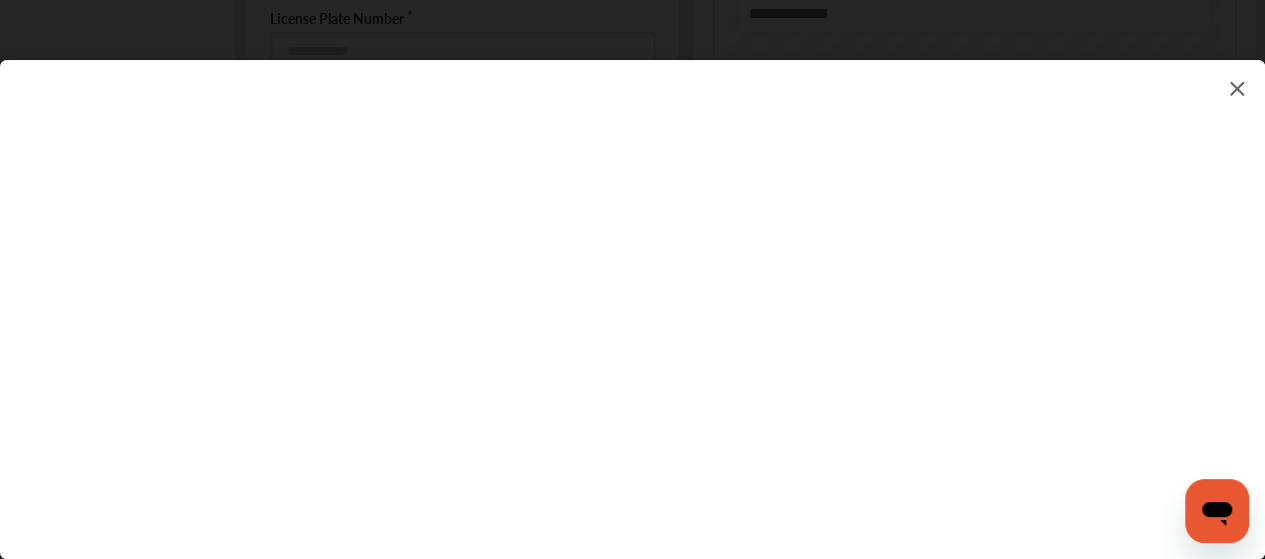 scroll, scrollTop: 614, scrollLeft: 0, axis: vertical 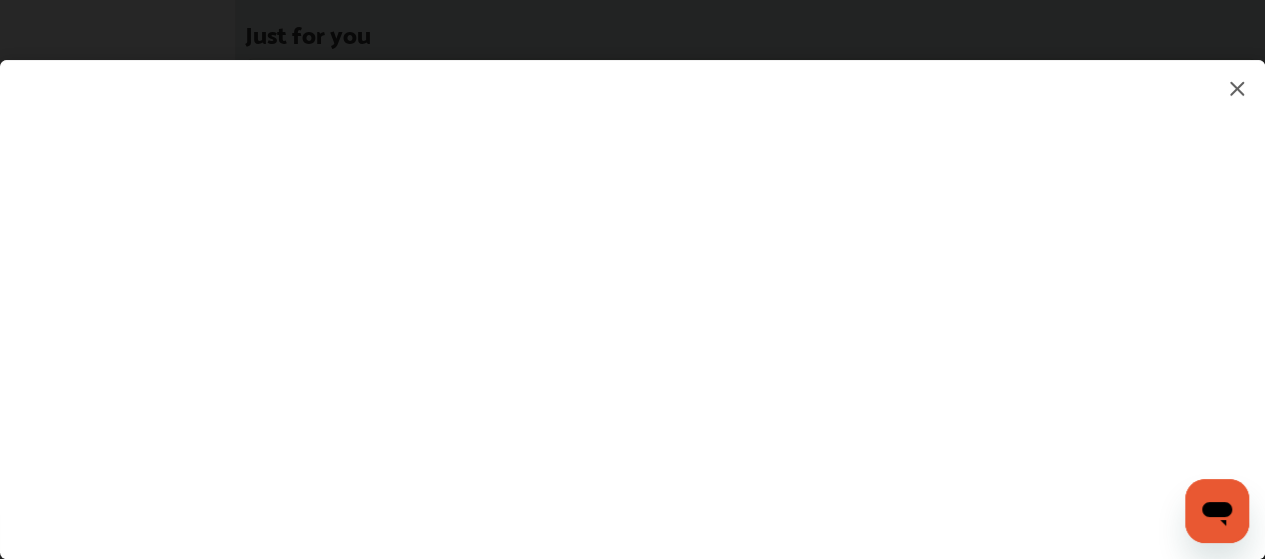 click at bounding box center (632, 289) 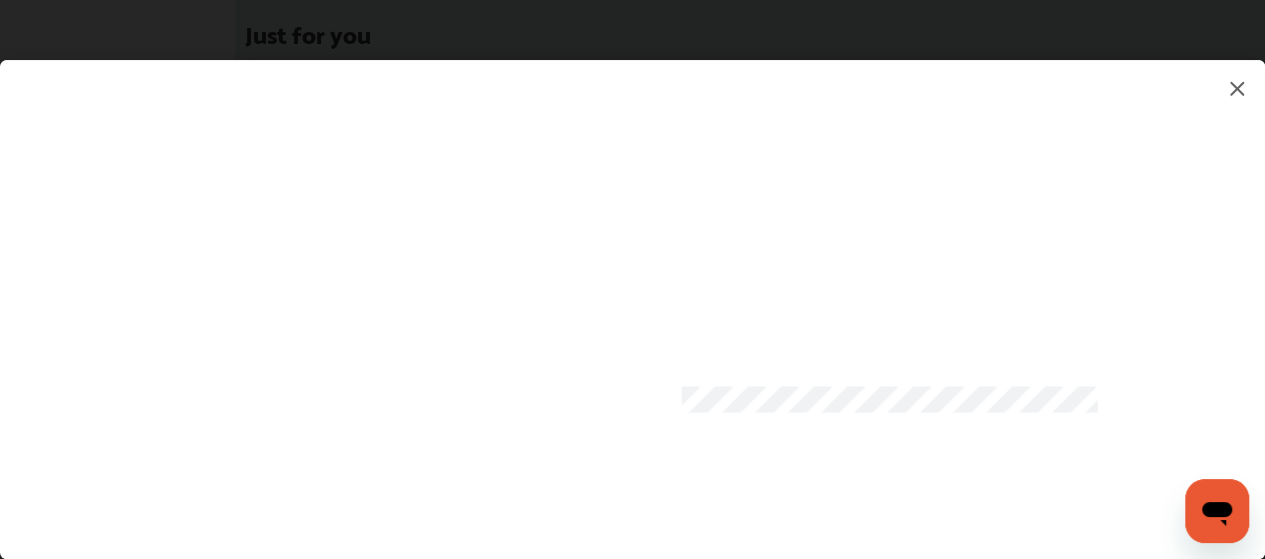 click at bounding box center (632, 289) 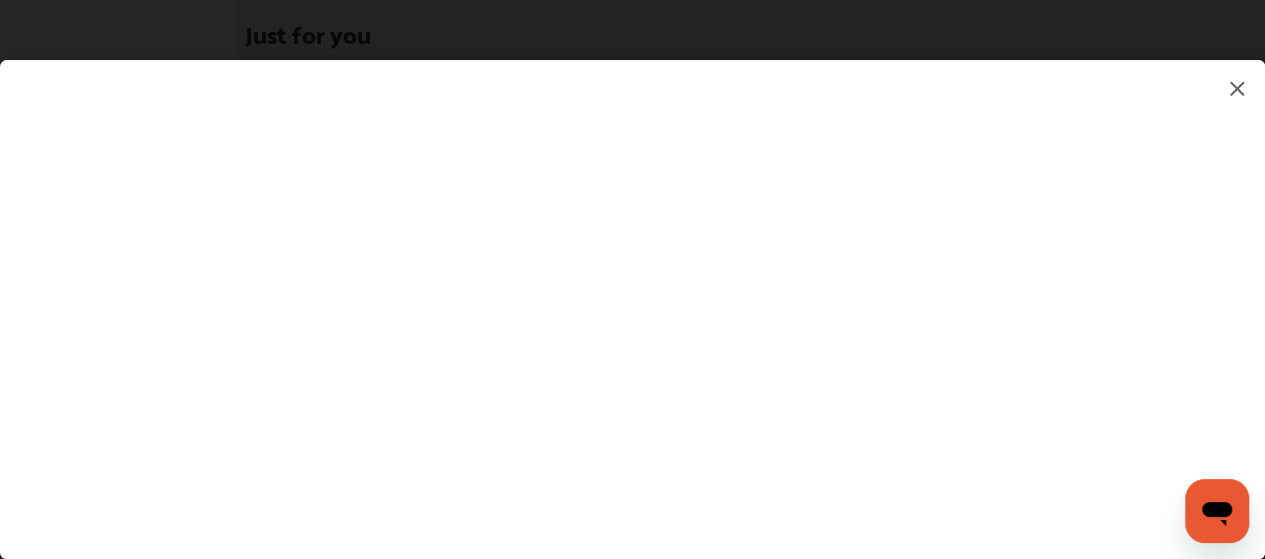 click on "**********" at bounding box center [632, 289] 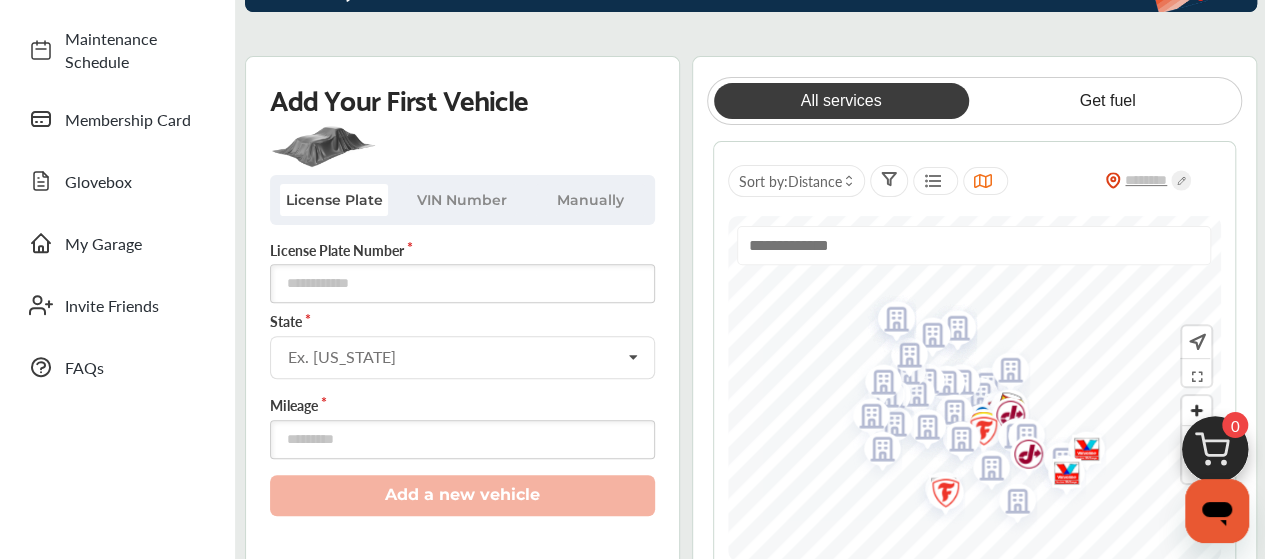 scroll, scrollTop: 0, scrollLeft: 0, axis: both 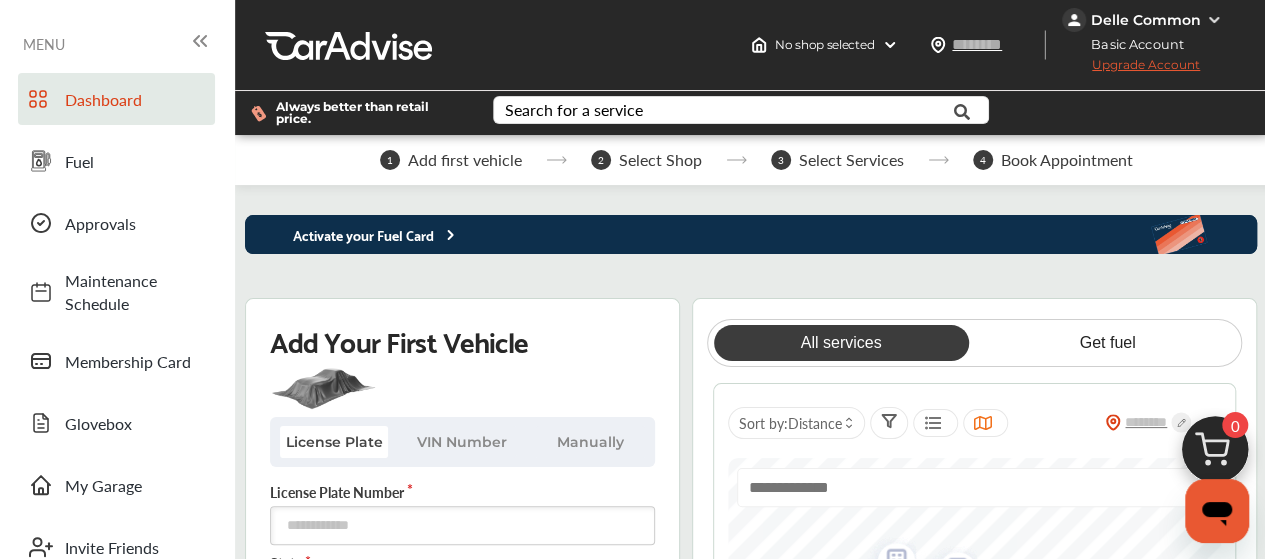click at bounding box center [974, 468] 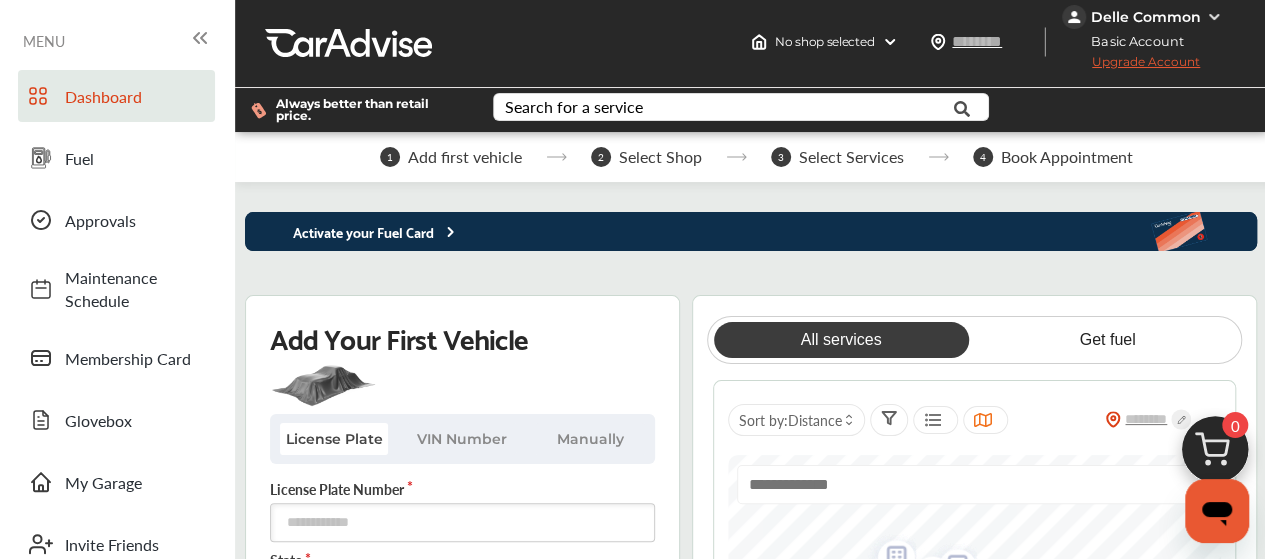 scroll, scrollTop: 0, scrollLeft: 0, axis: both 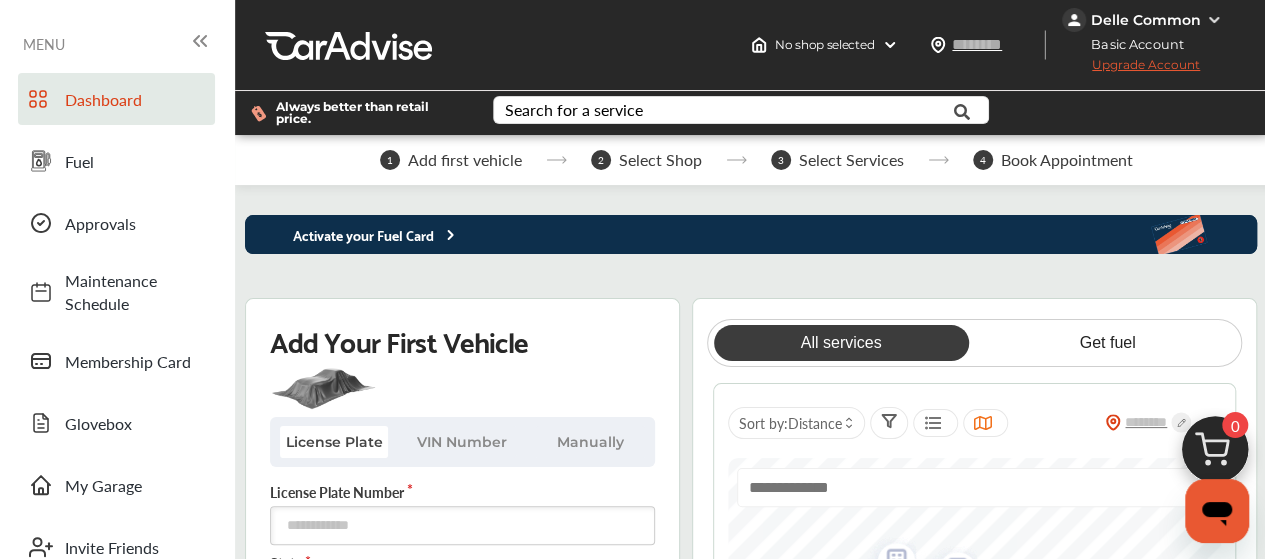 click on "Delle Common" at bounding box center [1144, 20] 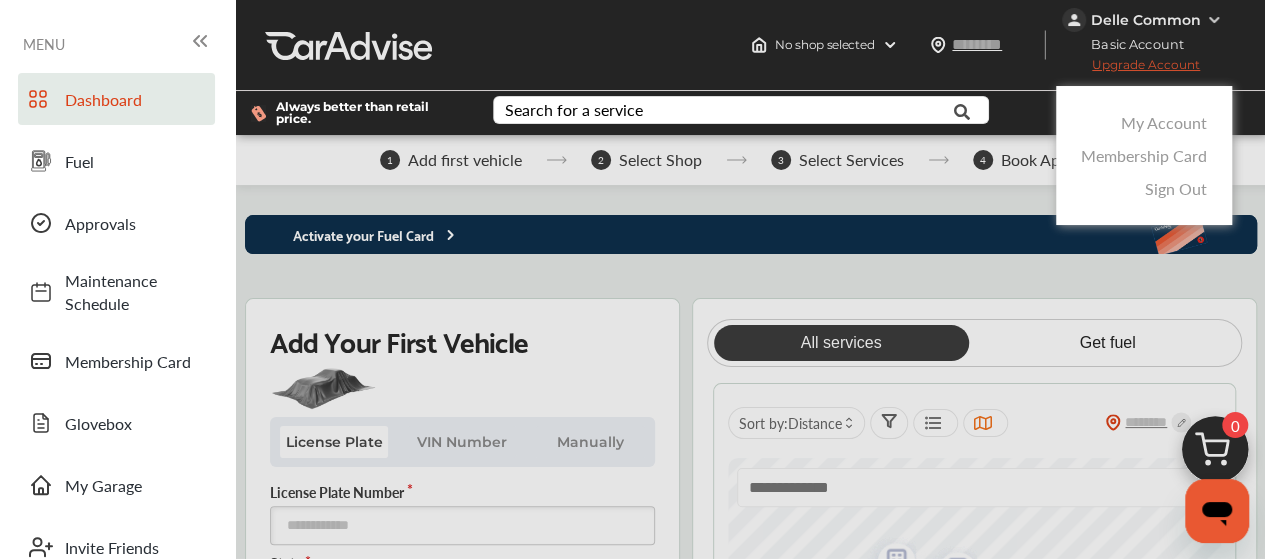 click on "Membership Card" at bounding box center (1144, 155) 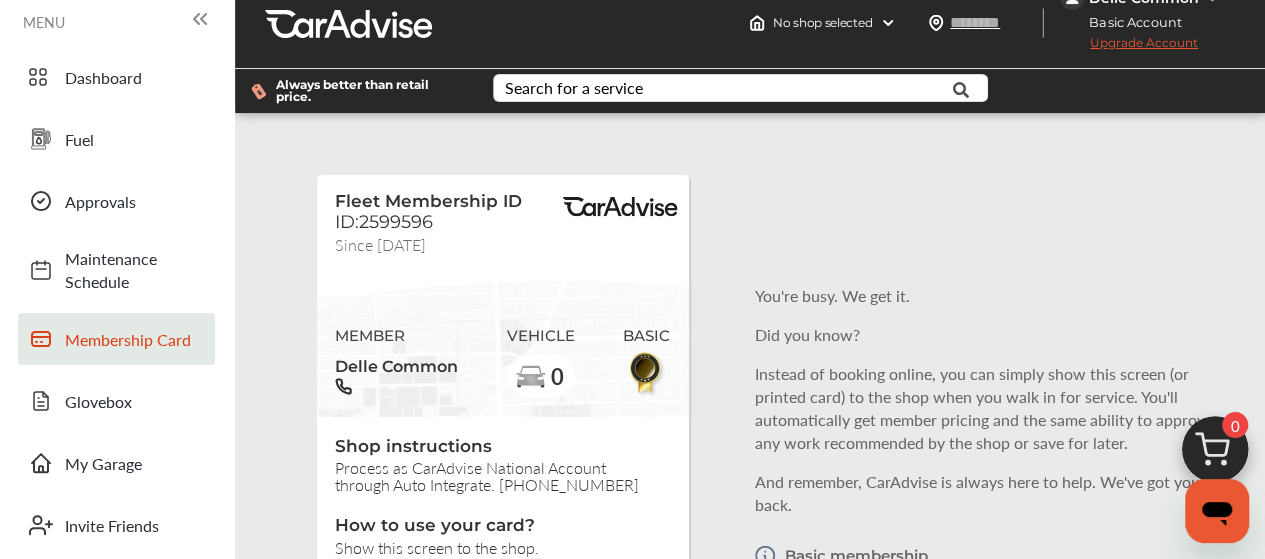 scroll, scrollTop: 0, scrollLeft: 0, axis: both 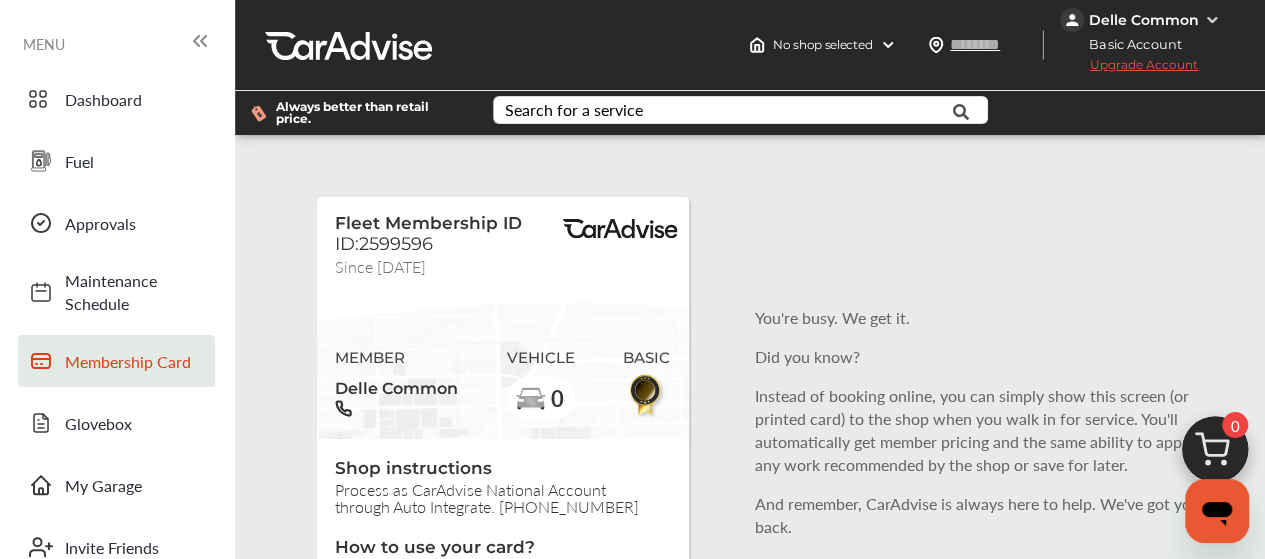 click on "Fuel" at bounding box center (135, 161) 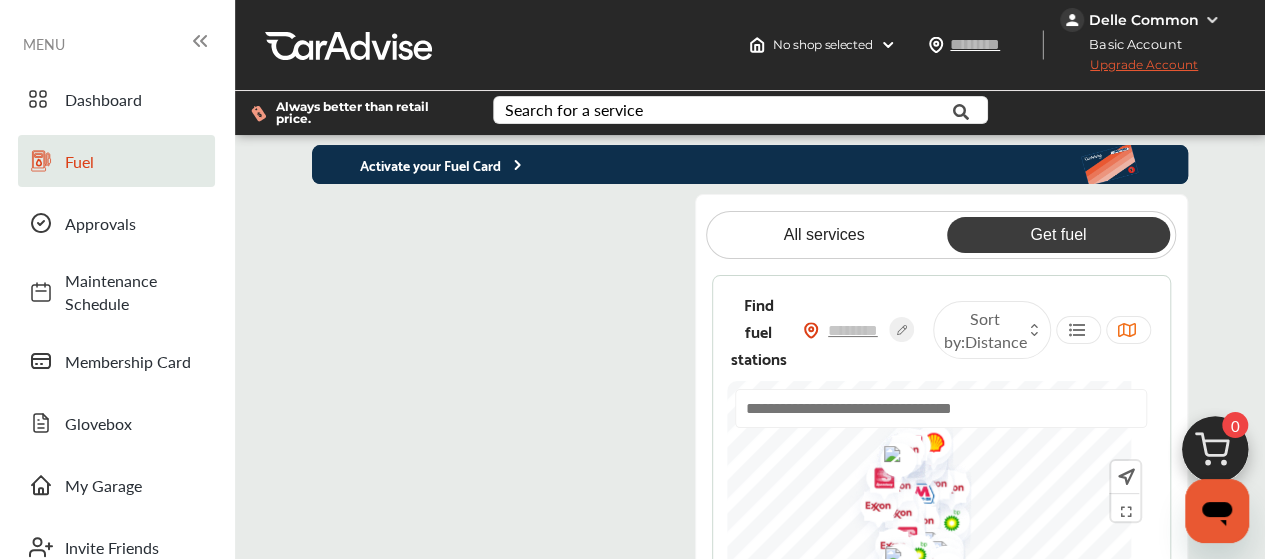scroll, scrollTop: 0, scrollLeft: 0, axis: both 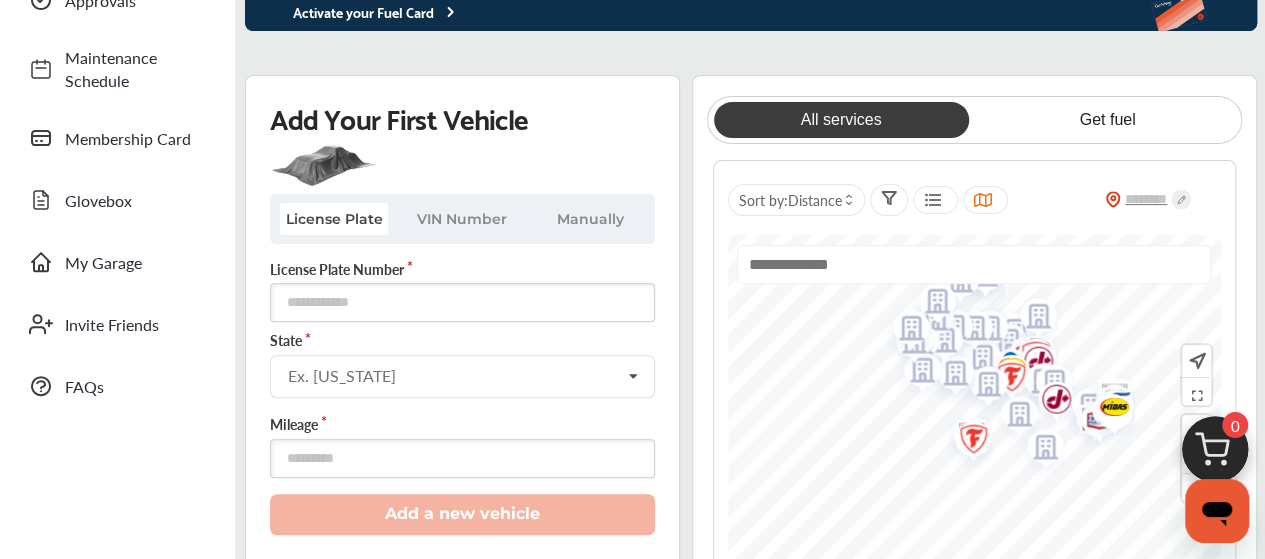 click on "Manually" at bounding box center (590, 219) 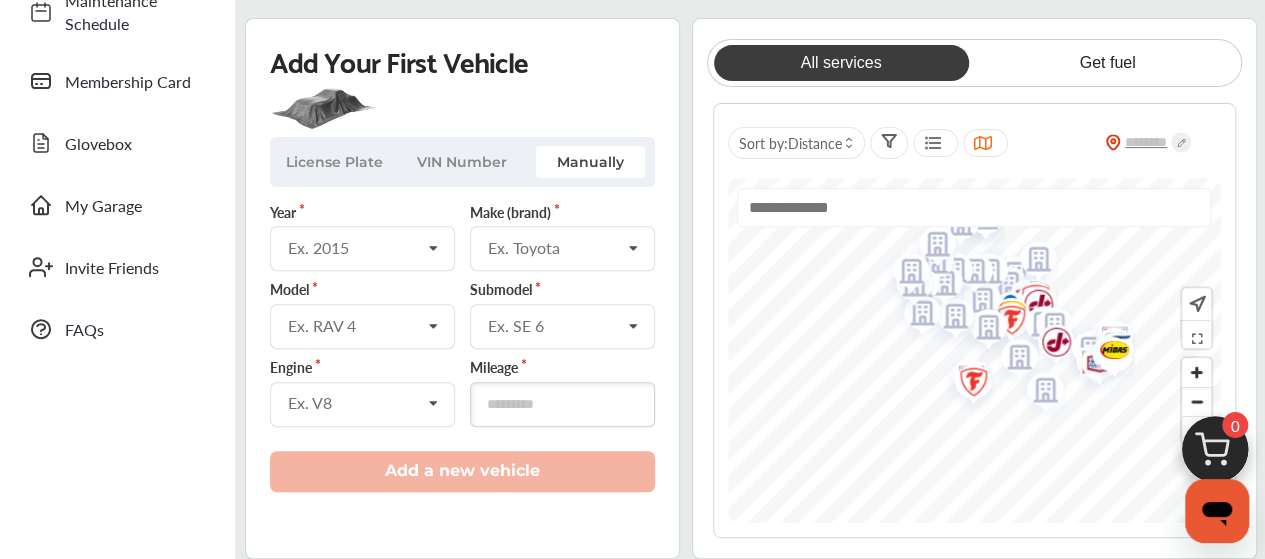 scroll, scrollTop: 282, scrollLeft: 0, axis: vertical 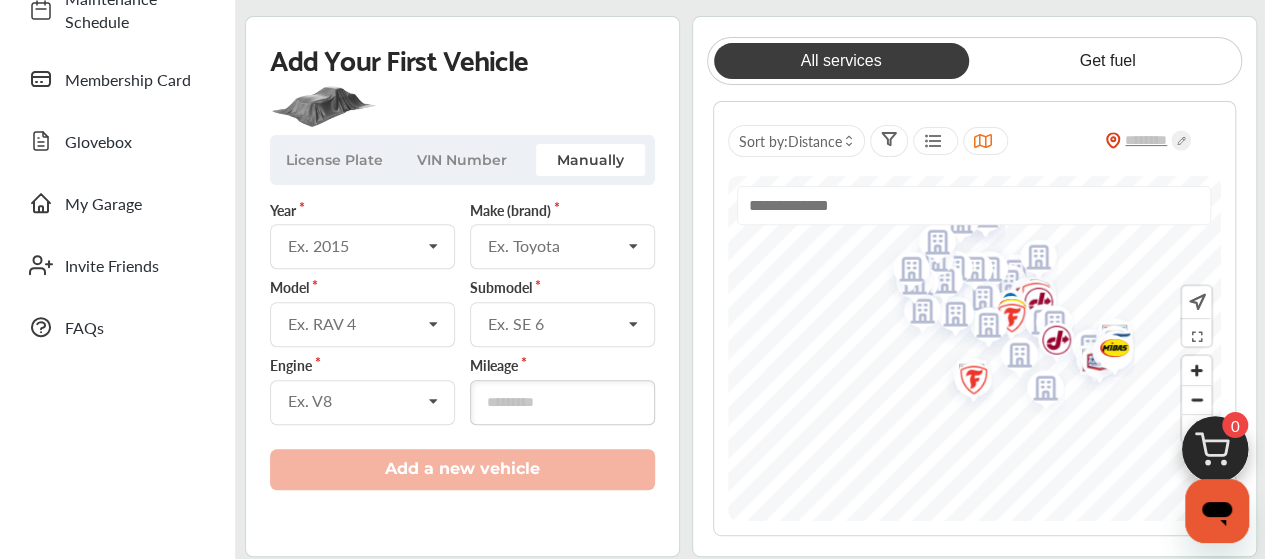 click on "License Plate" at bounding box center (334, 160) 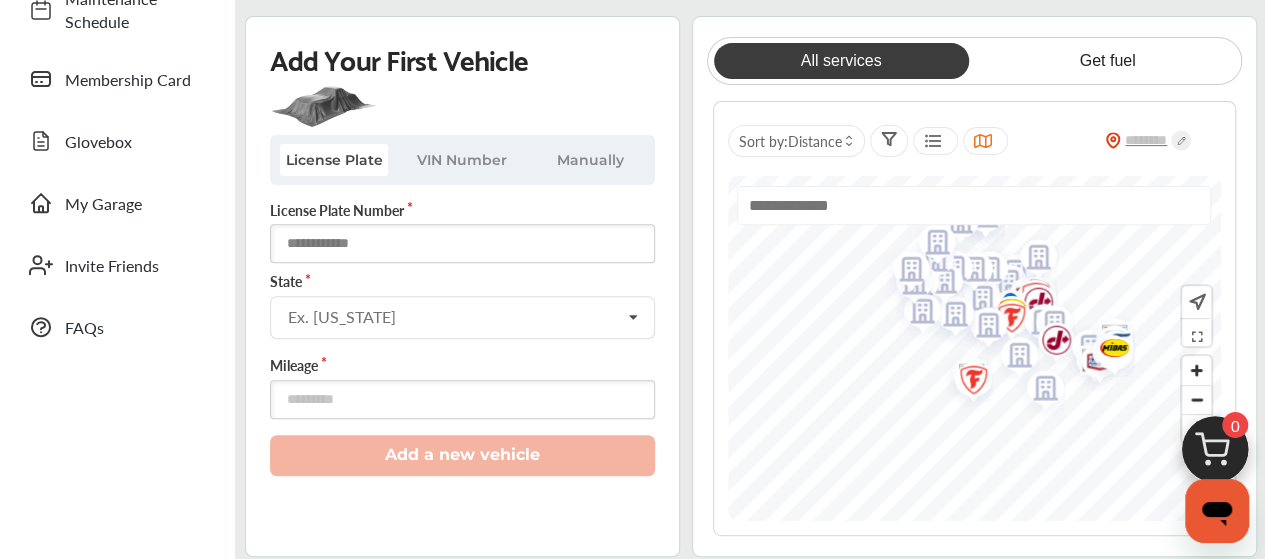 click at bounding box center [462, 243] 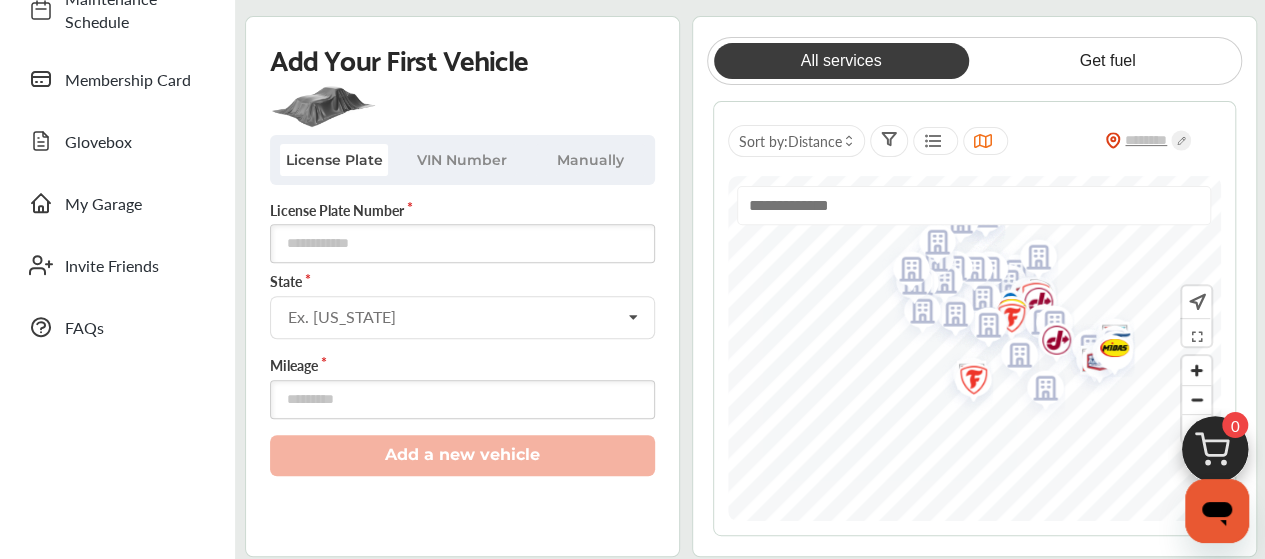 click on "Ex. [US_STATE]" at bounding box center (342, 317) 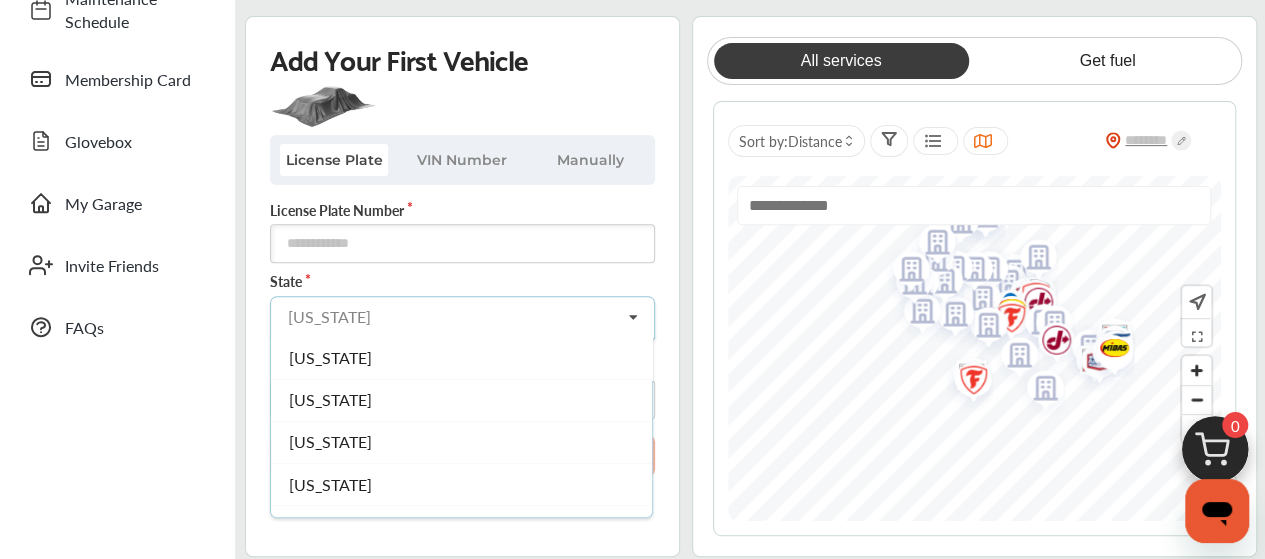 scroll, scrollTop: 239, scrollLeft: 0, axis: vertical 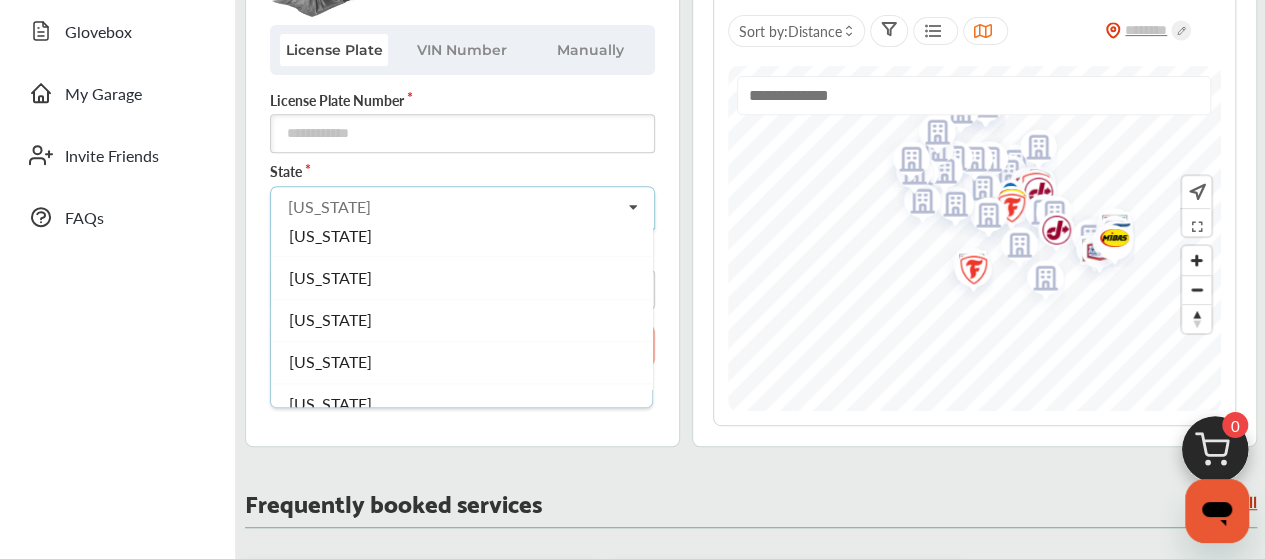 click on "[US_STATE]" at bounding box center [330, 361] 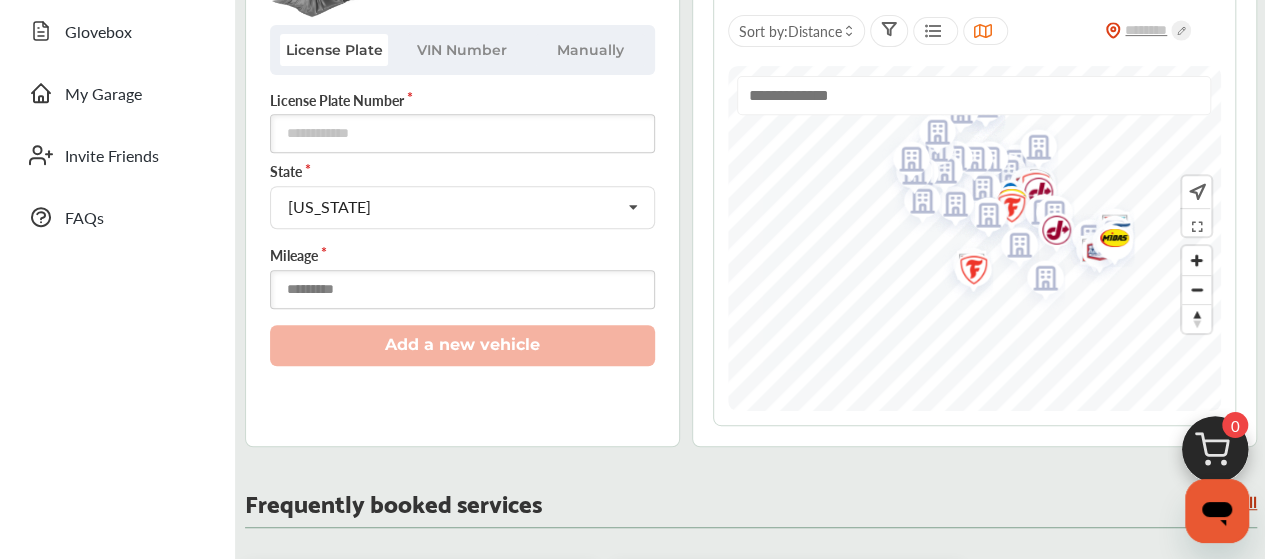 click at bounding box center (462, 289) 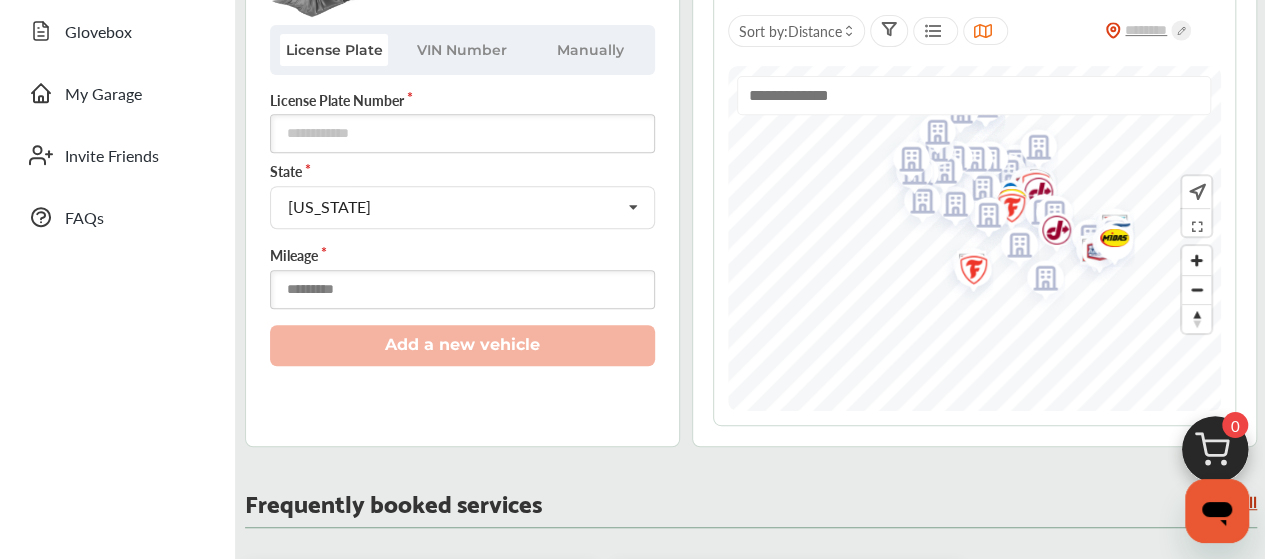 type on "******" 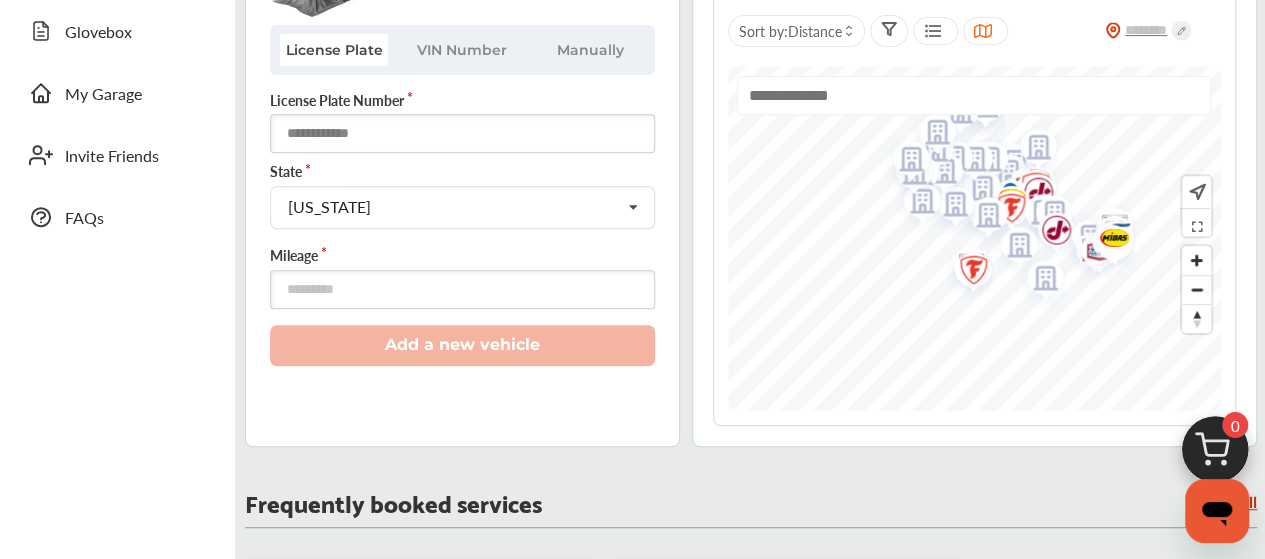click at bounding box center (462, 133) 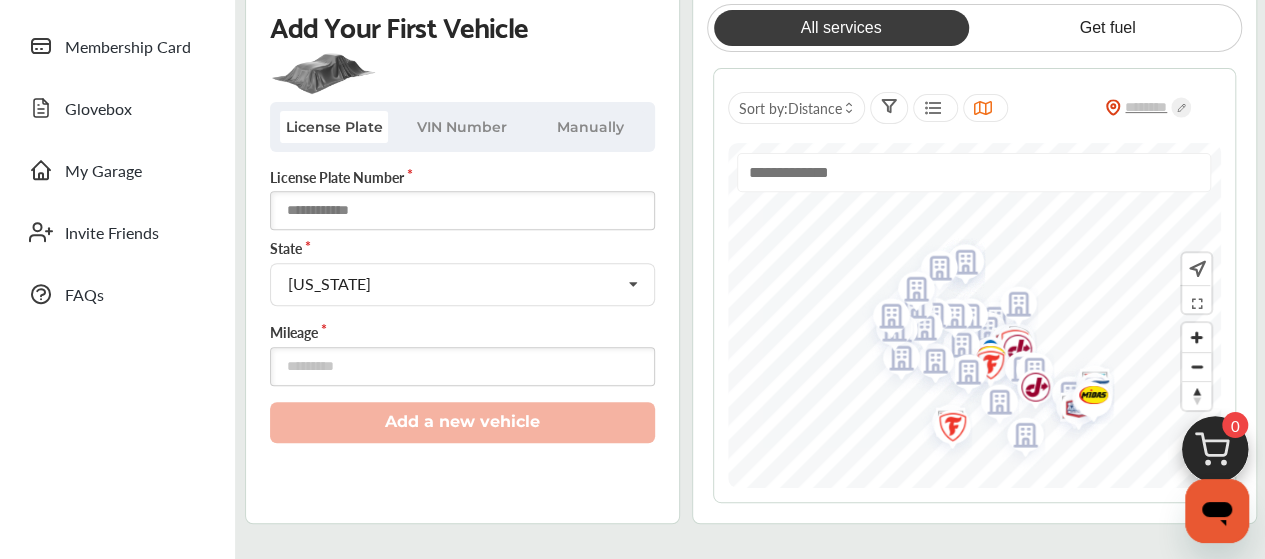 scroll, scrollTop: 314, scrollLeft: 0, axis: vertical 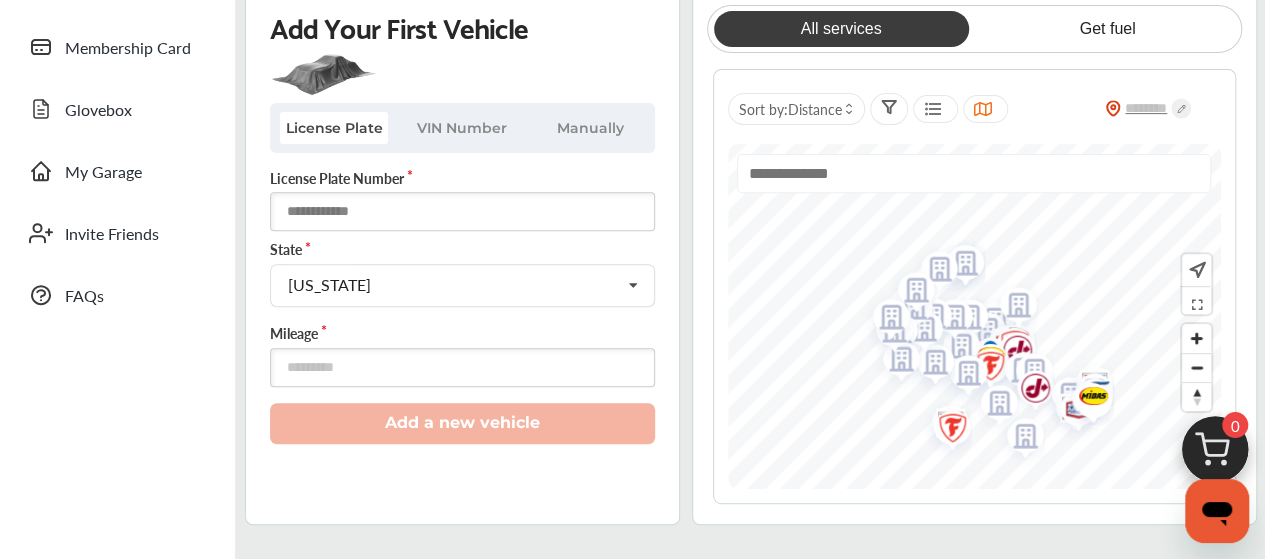click at bounding box center [462, 211] 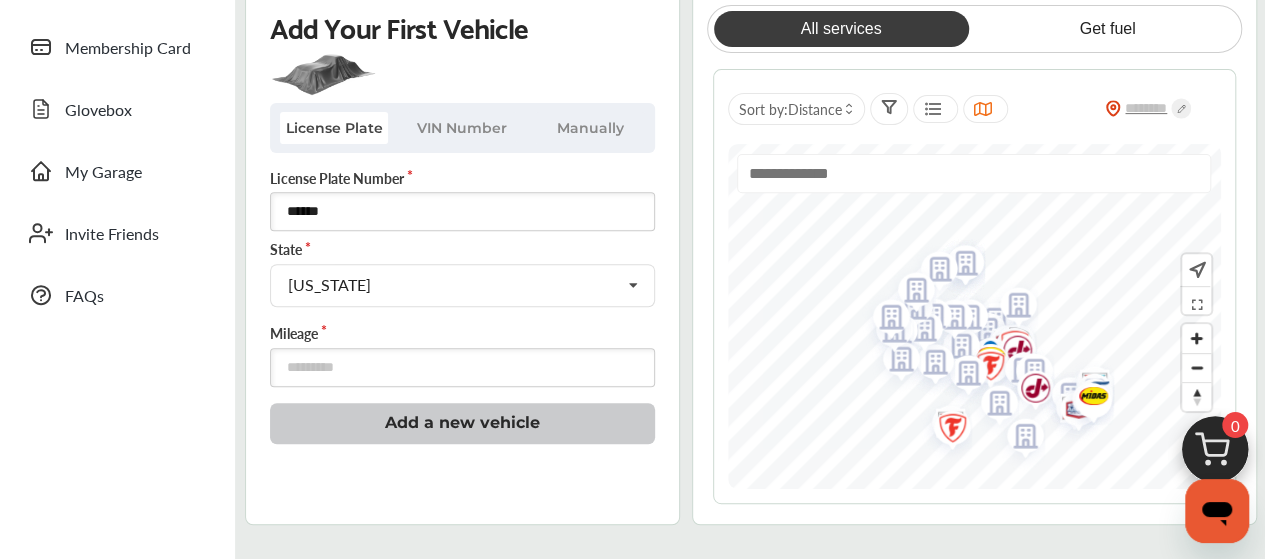 click on "Add a new vehicle" at bounding box center [462, 423] 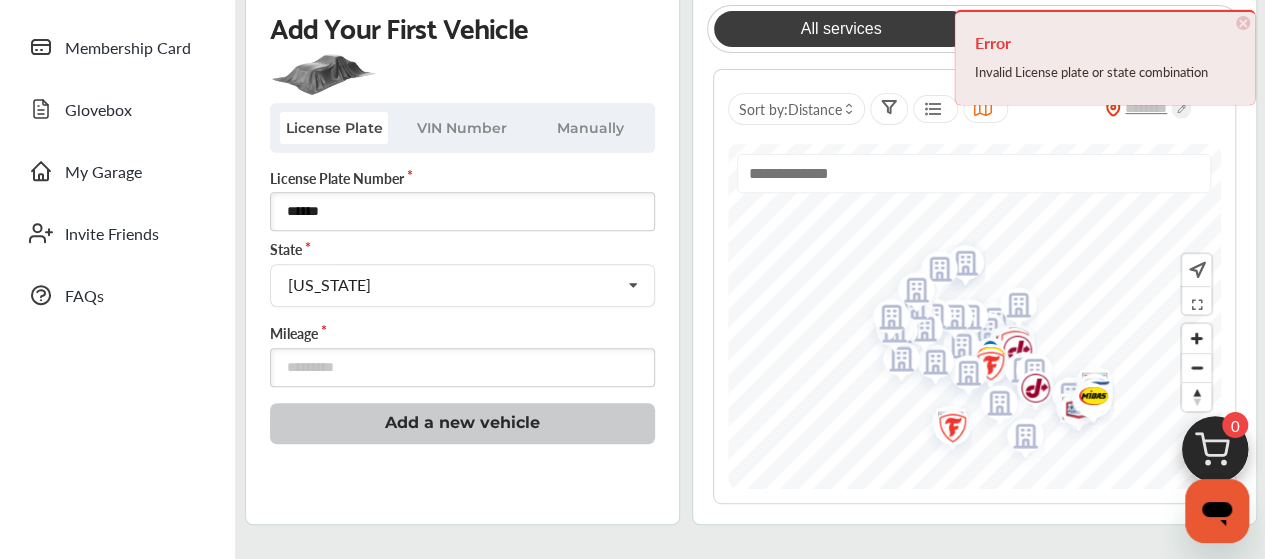 click on "Add a new vehicle" at bounding box center [462, 423] 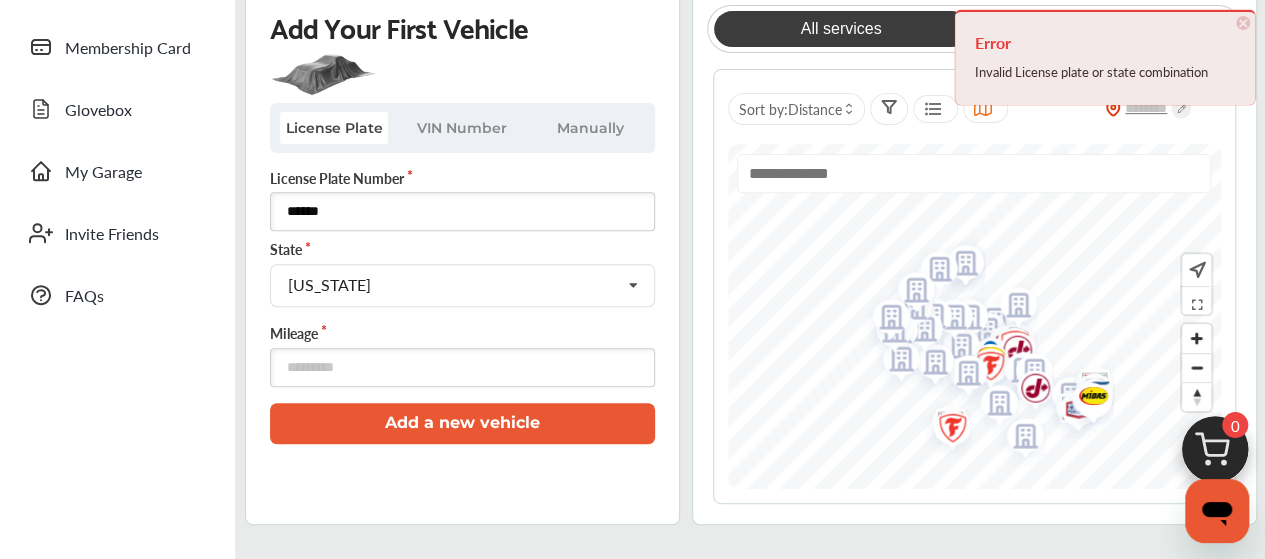 click on "******" at bounding box center [462, 211] 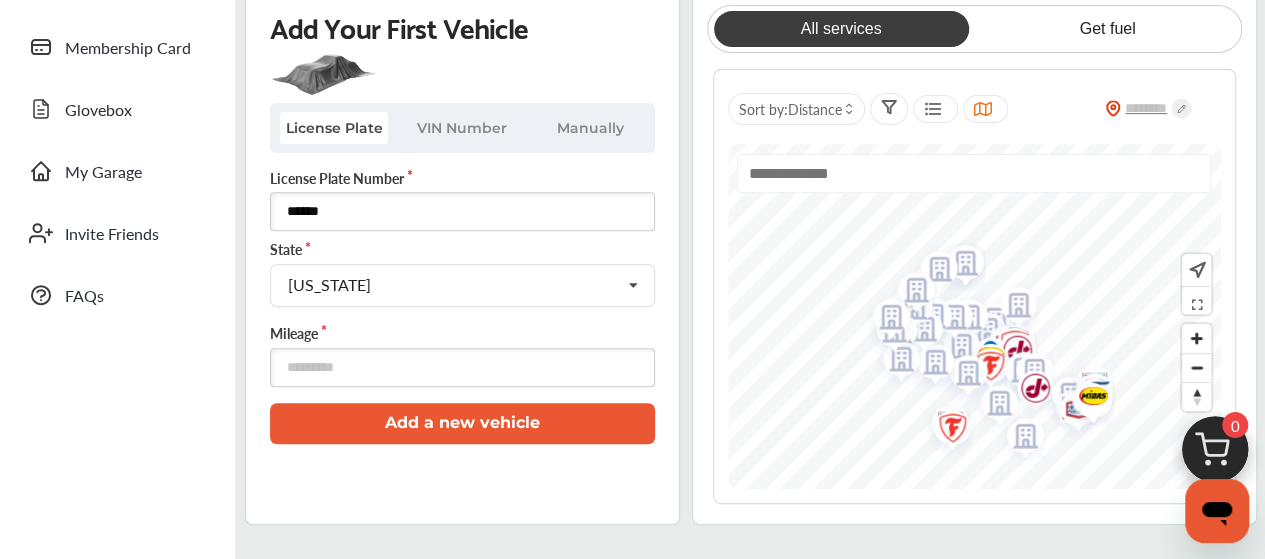 type on "******" 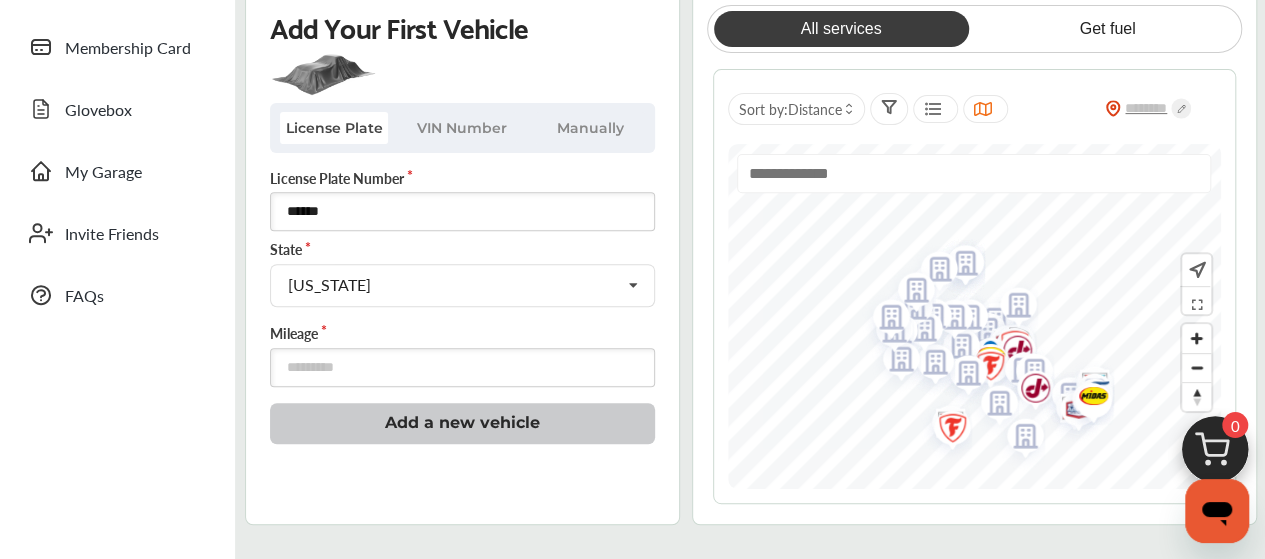click on "Add a new vehicle" at bounding box center (462, 423) 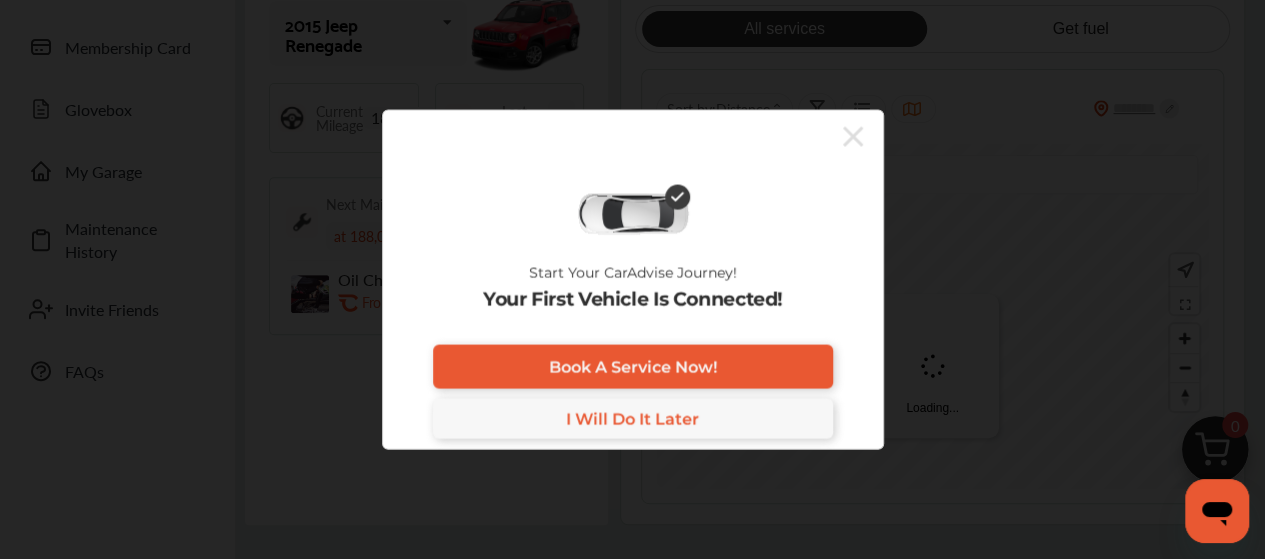 click on "I Will Do It Later" at bounding box center [632, 418] 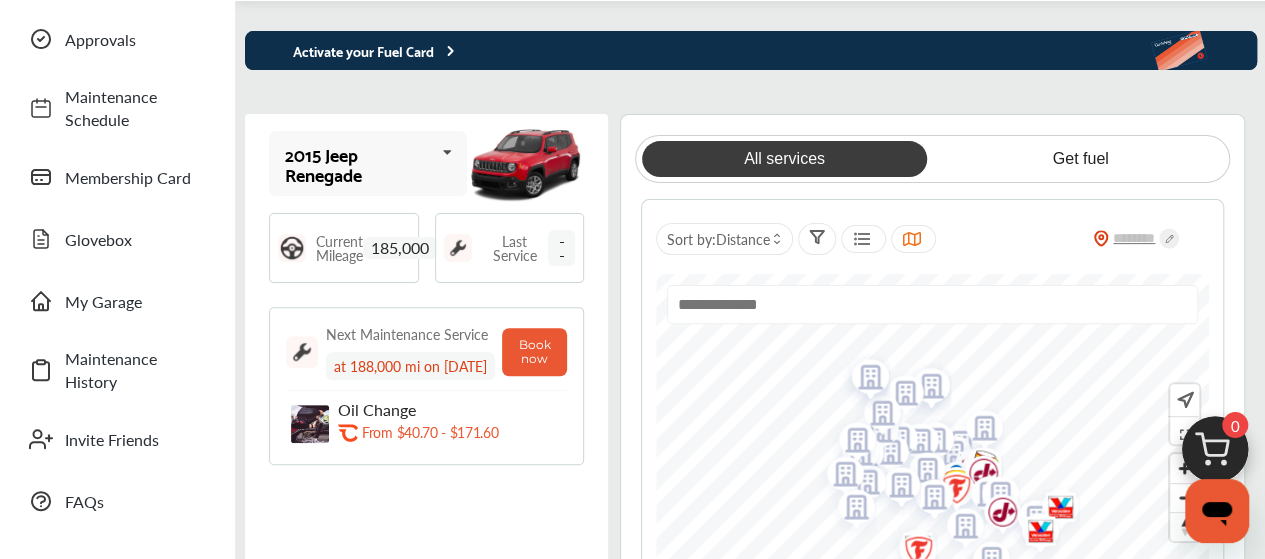 scroll, scrollTop: 171, scrollLeft: 0, axis: vertical 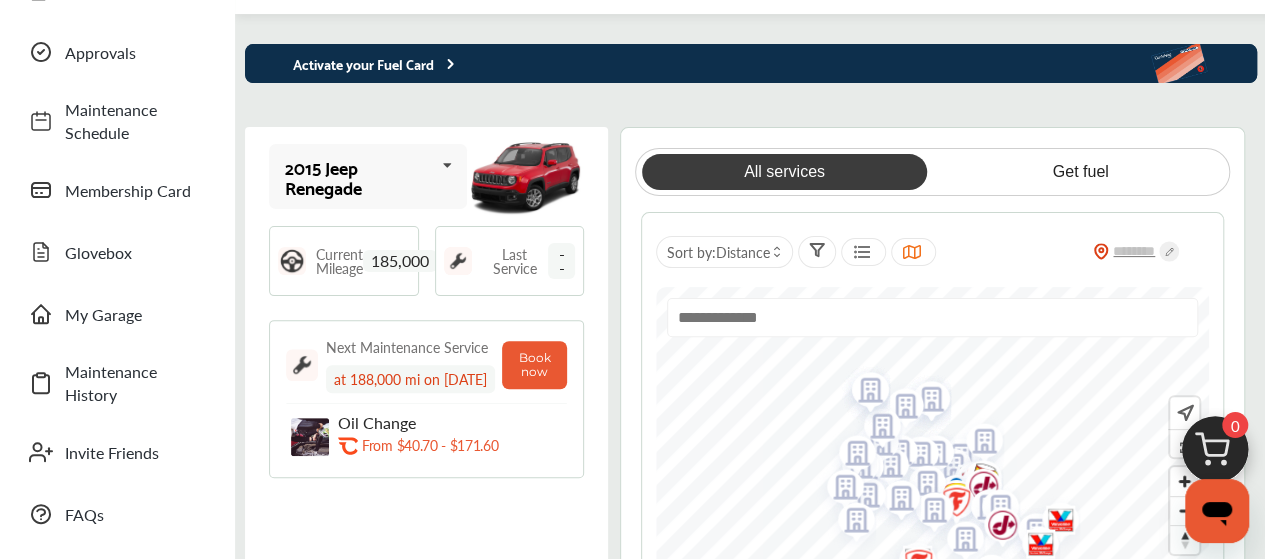 click at bounding box center (447, 165) 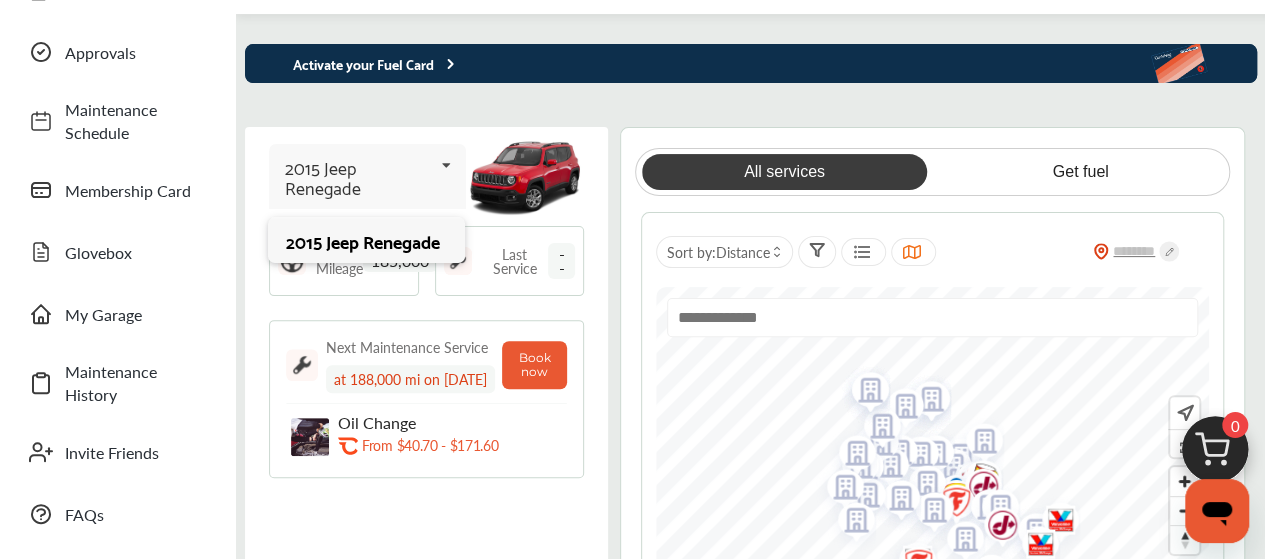 click at bounding box center [446, 165] 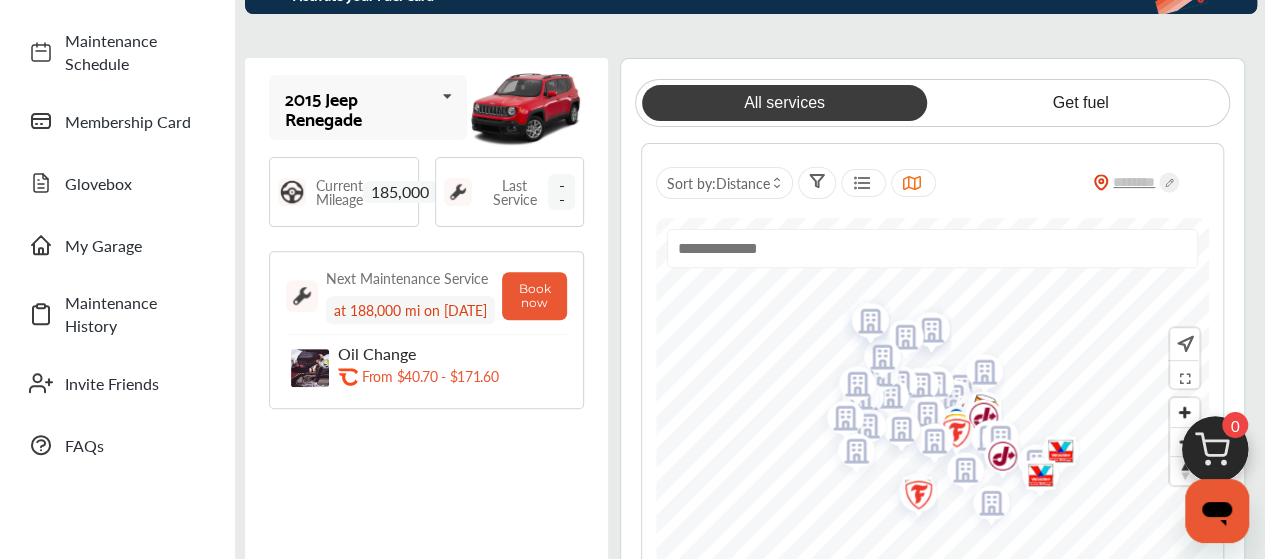 scroll, scrollTop: 194, scrollLeft: 0, axis: vertical 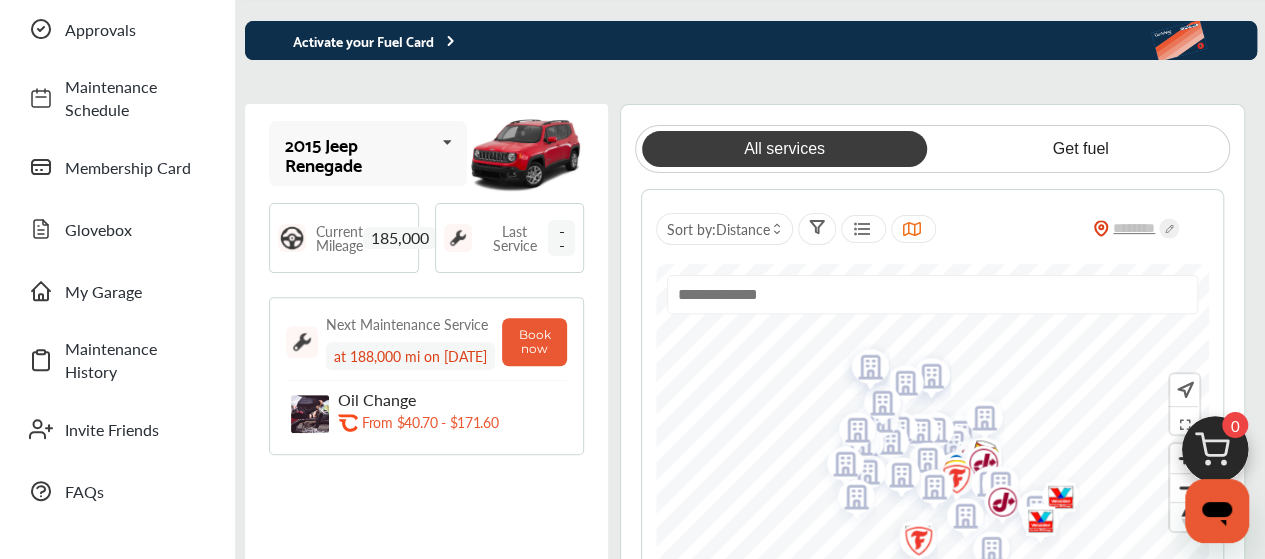click on "My Garage" at bounding box center [135, 291] 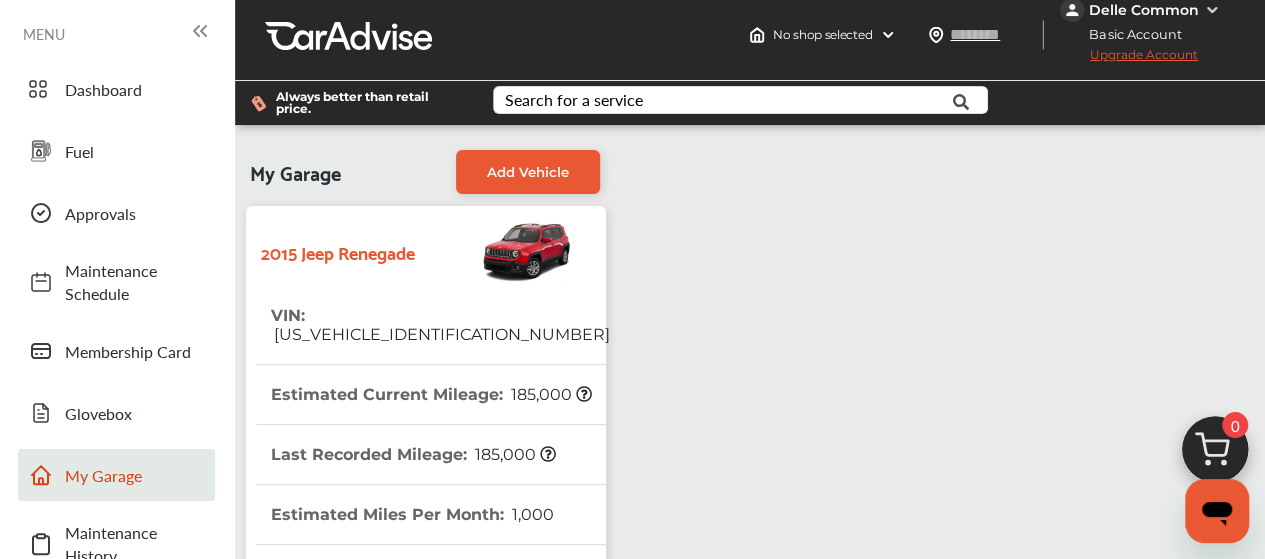 scroll, scrollTop: 25, scrollLeft: 0, axis: vertical 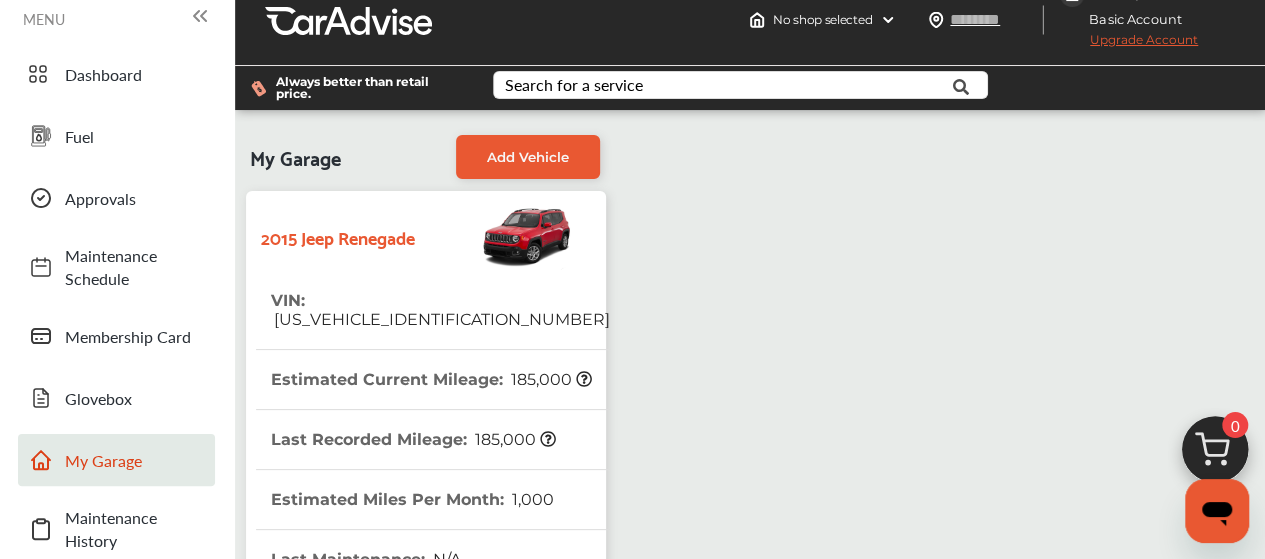 click on "Add Vehicle" at bounding box center [528, 157] 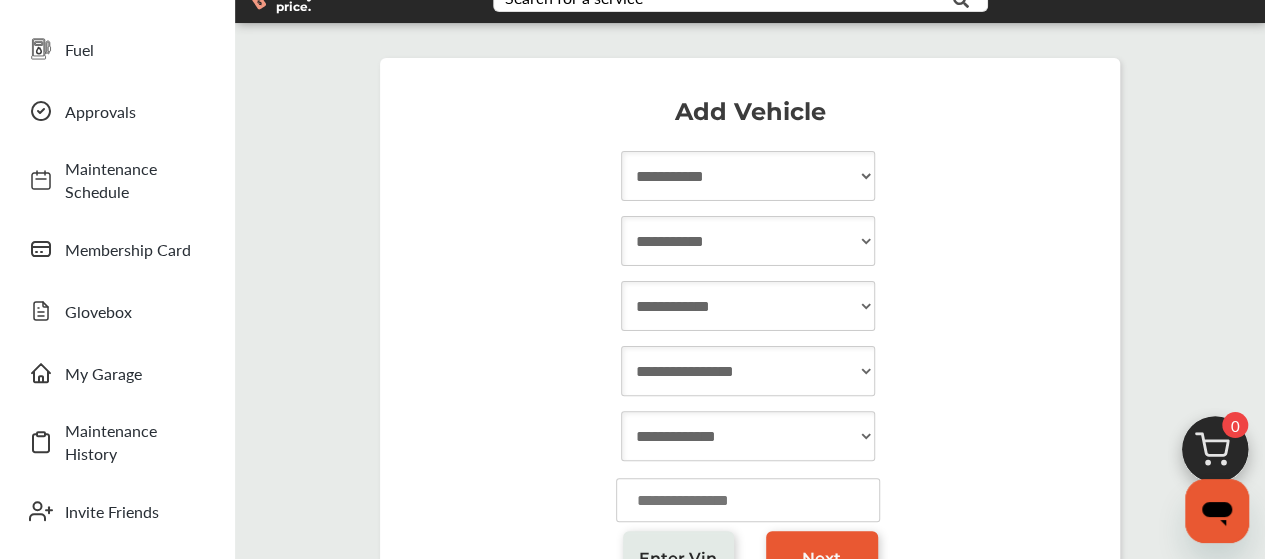 scroll, scrollTop: 113, scrollLeft: 0, axis: vertical 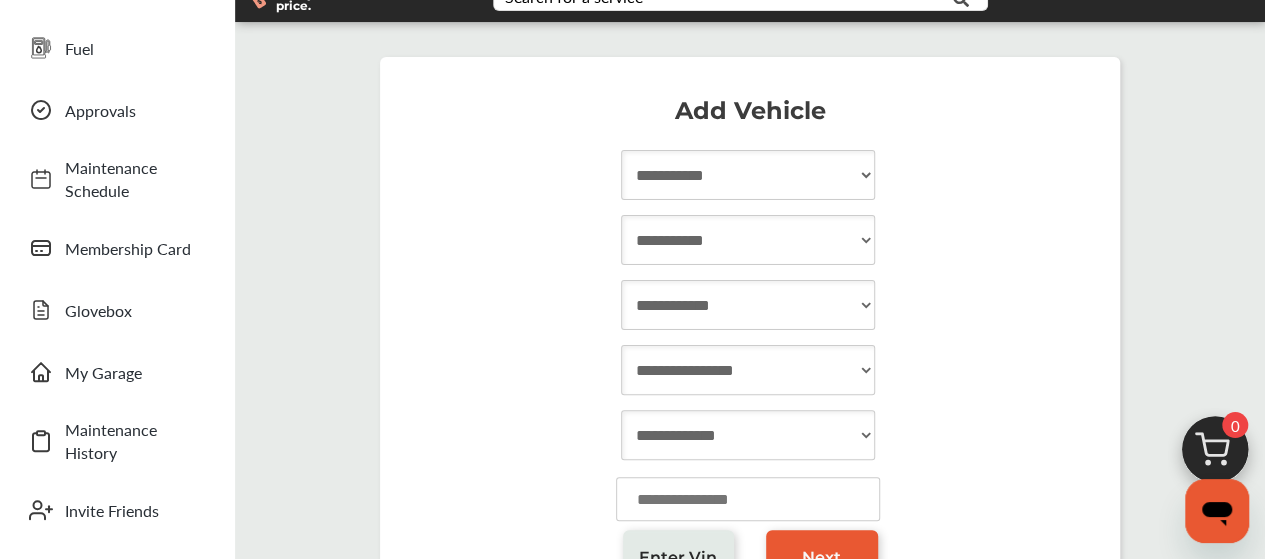 click on "**********" at bounding box center (748, 175) 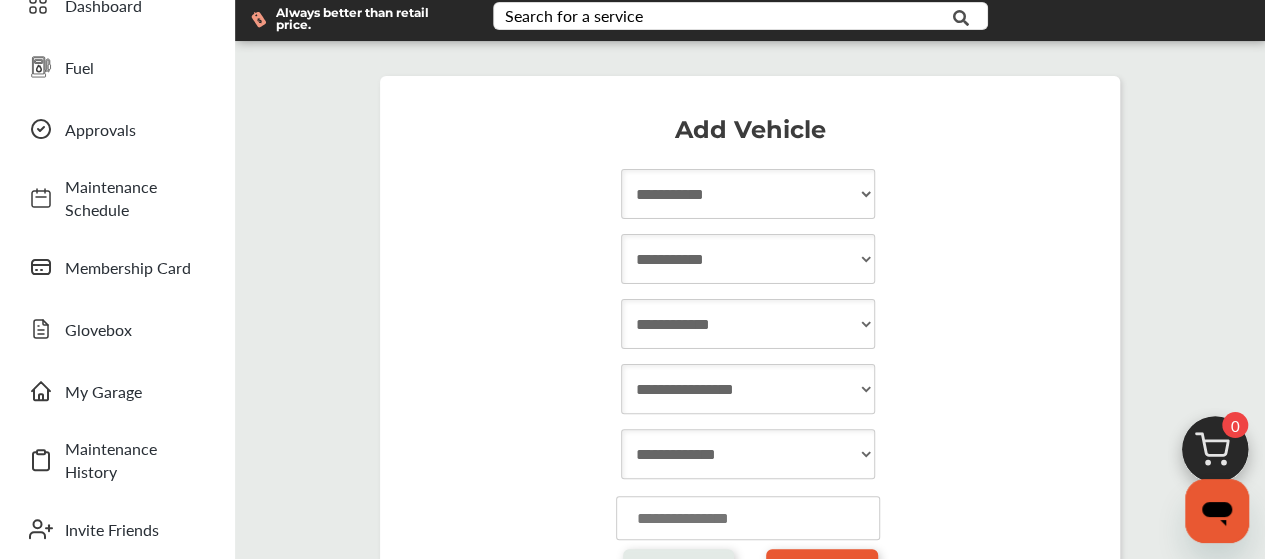 scroll, scrollTop: 93, scrollLeft: 0, axis: vertical 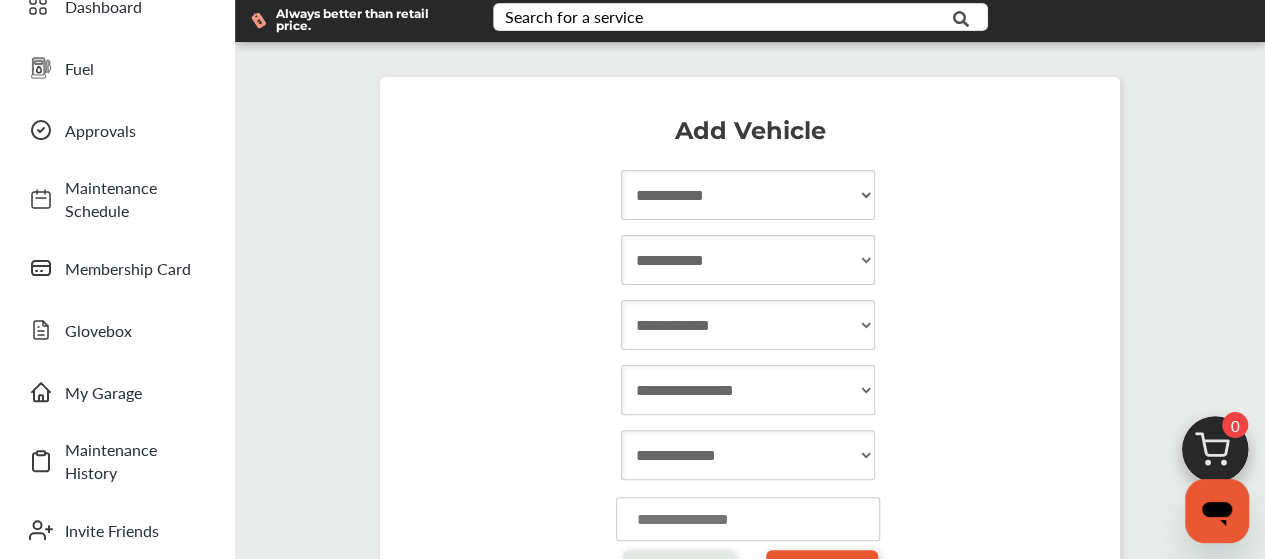 click on "My Garage" at bounding box center [135, 392] 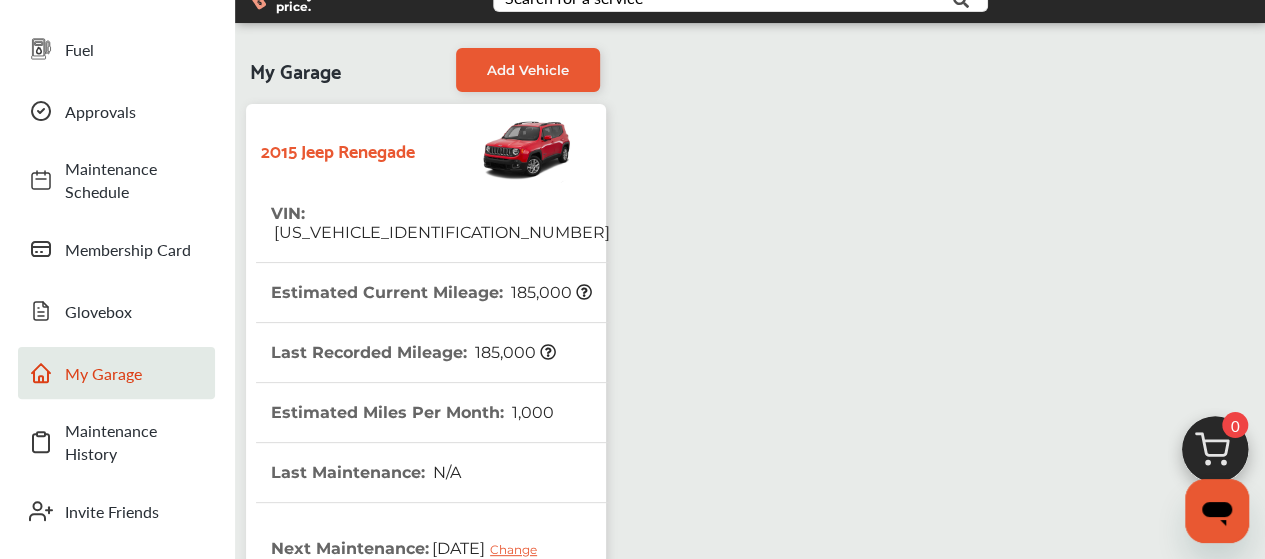 scroll, scrollTop: 110, scrollLeft: 0, axis: vertical 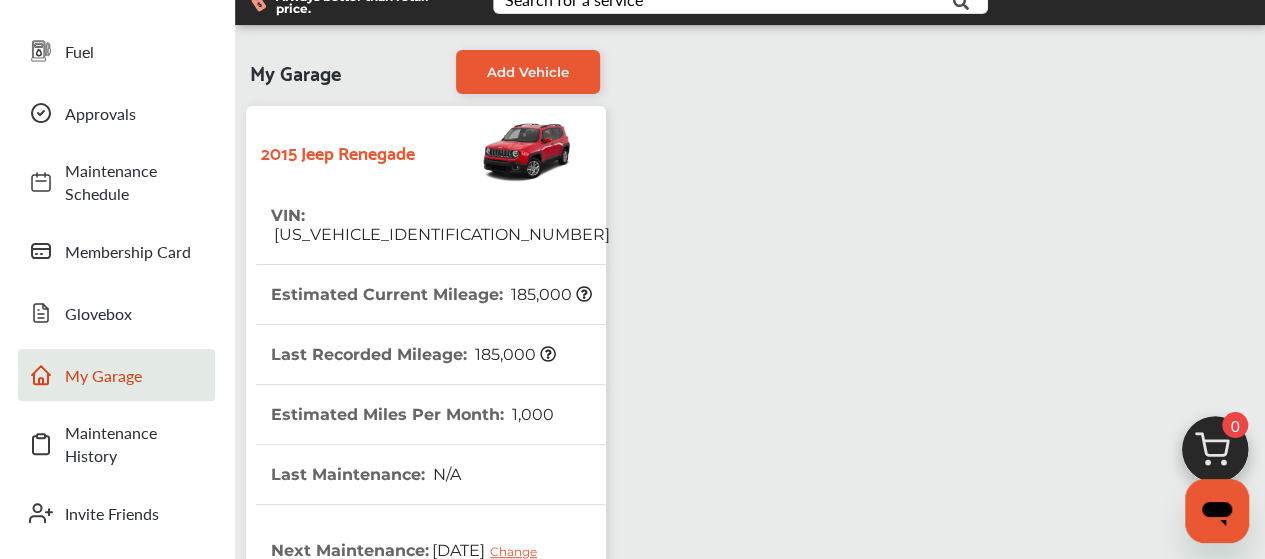 click on "Add Vehicle" at bounding box center [528, 72] 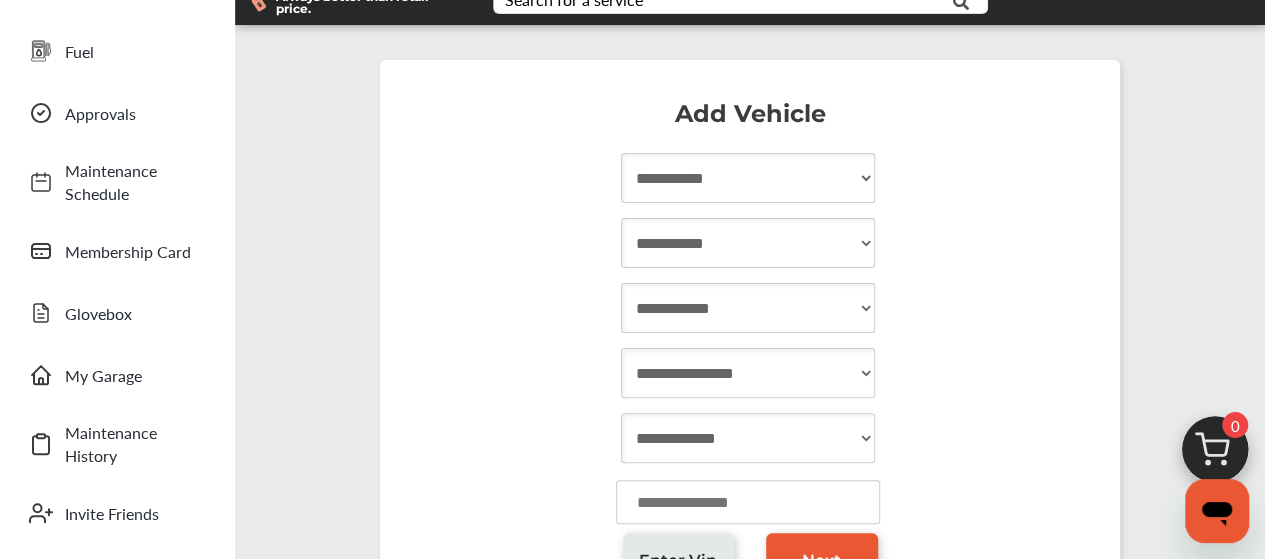 scroll, scrollTop: 0, scrollLeft: 0, axis: both 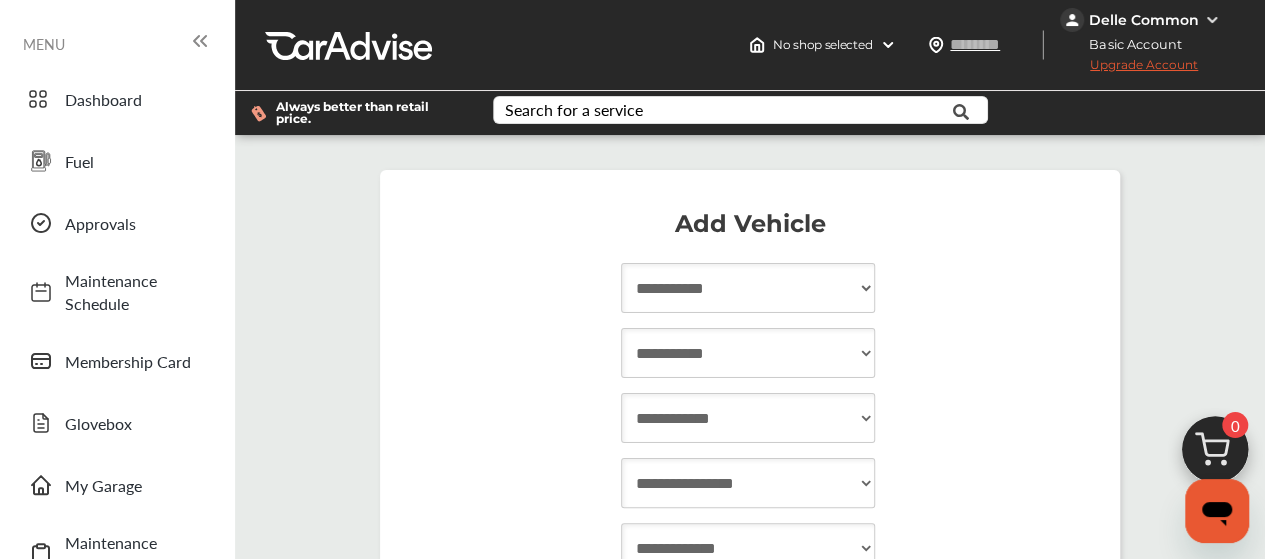 click on "**********" at bounding box center (748, 353) 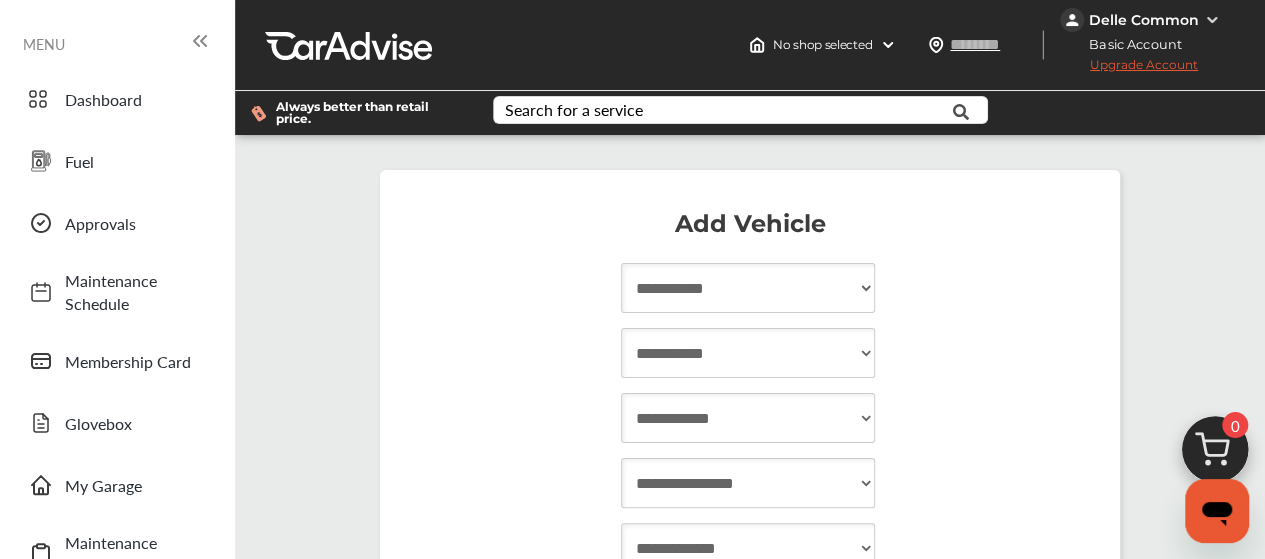 click on "**********" at bounding box center (748, 288) 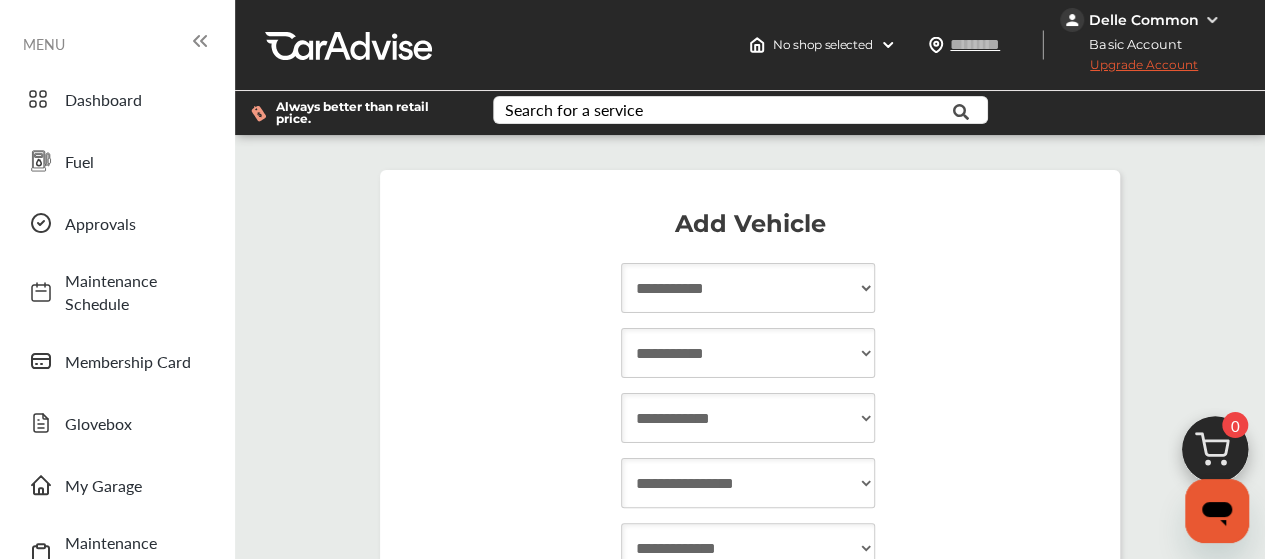 select on "****" 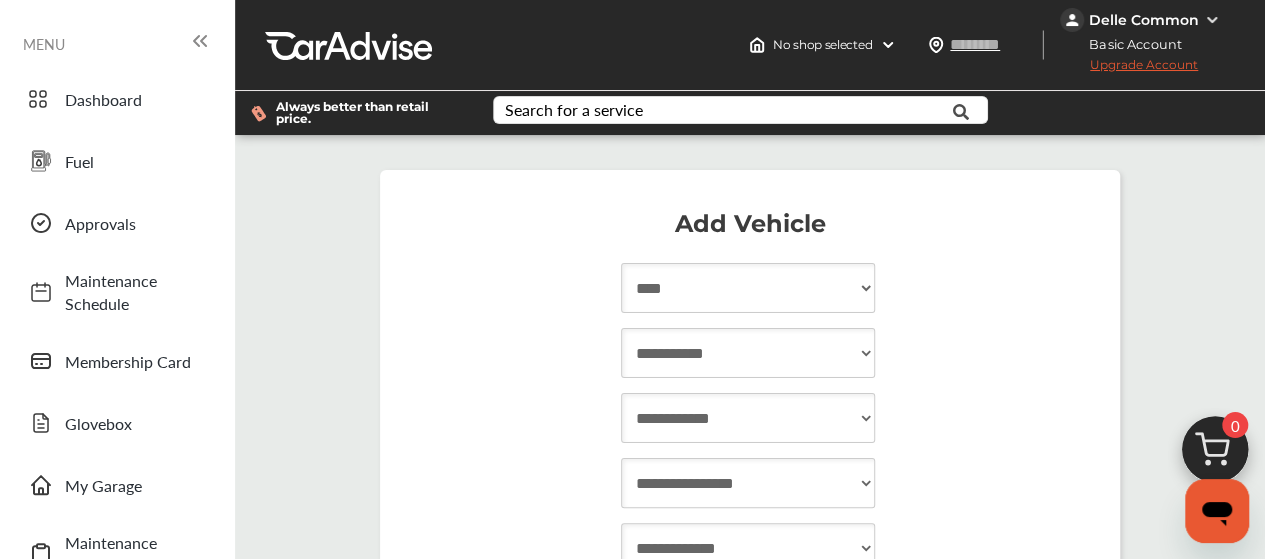 click on "**********" at bounding box center [748, 288] 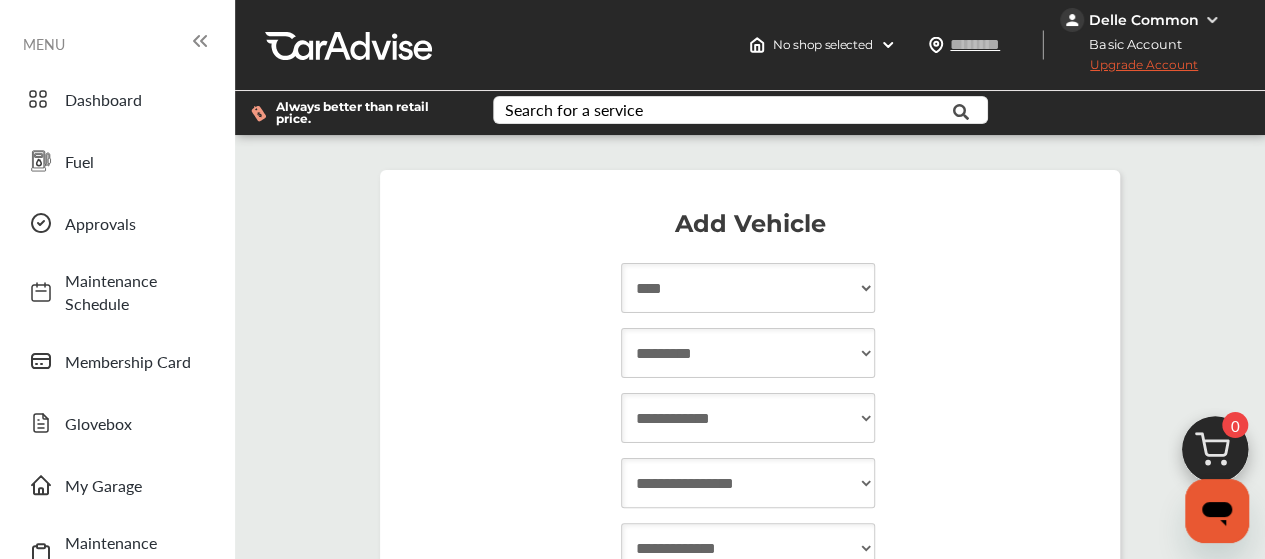 click on "**********" at bounding box center [748, 353] 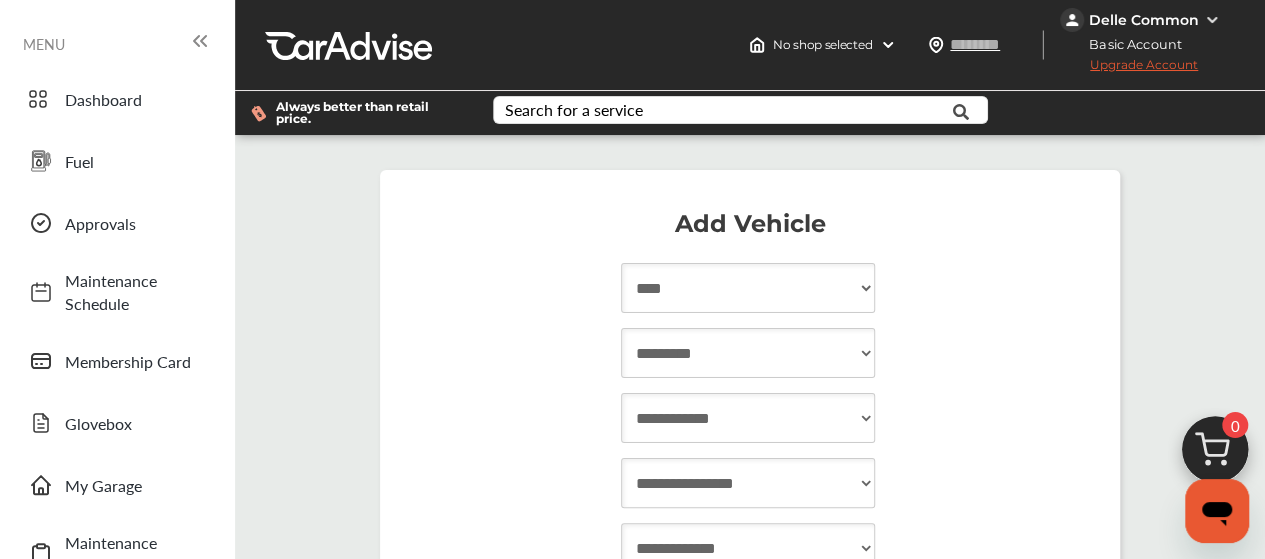 click on "**********" at bounding box center (748, 418) 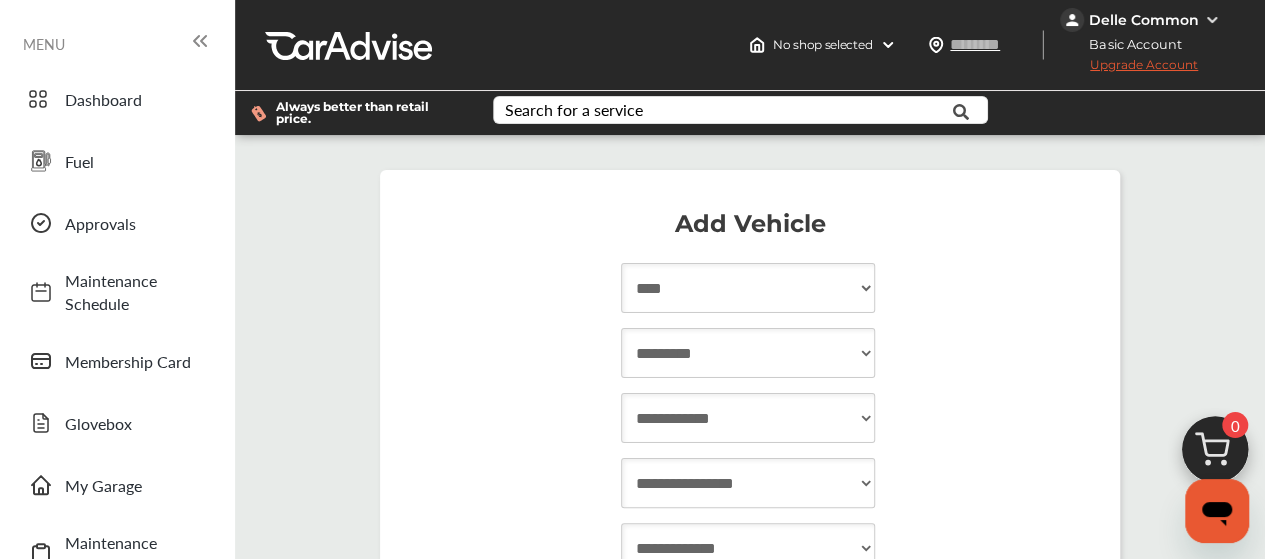 select on "******" 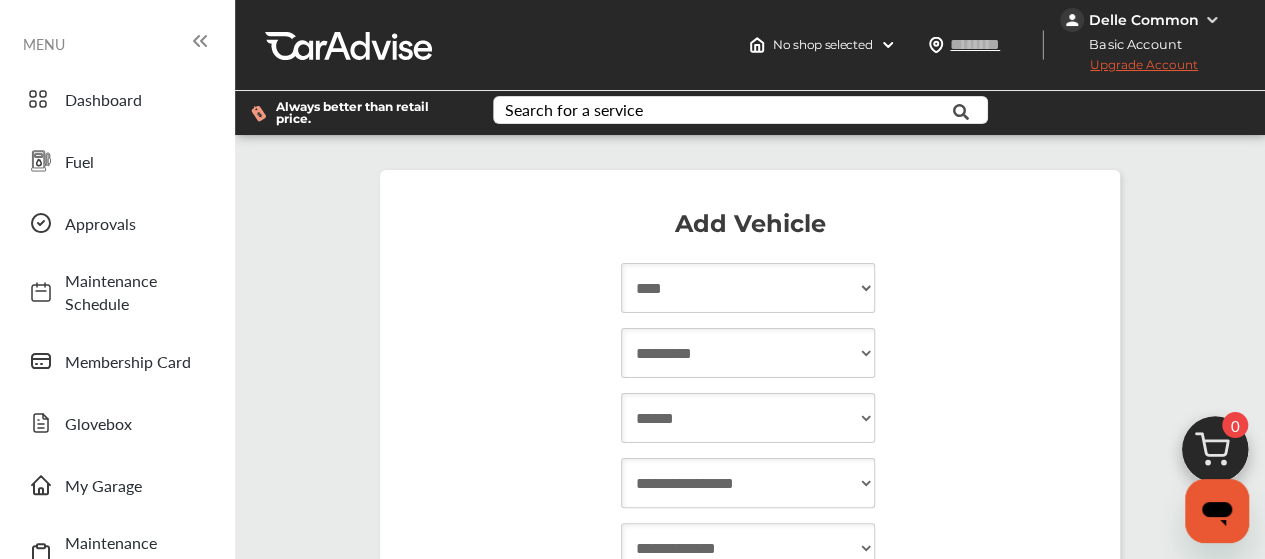 click on "**********" at bounding box center [748, 418] 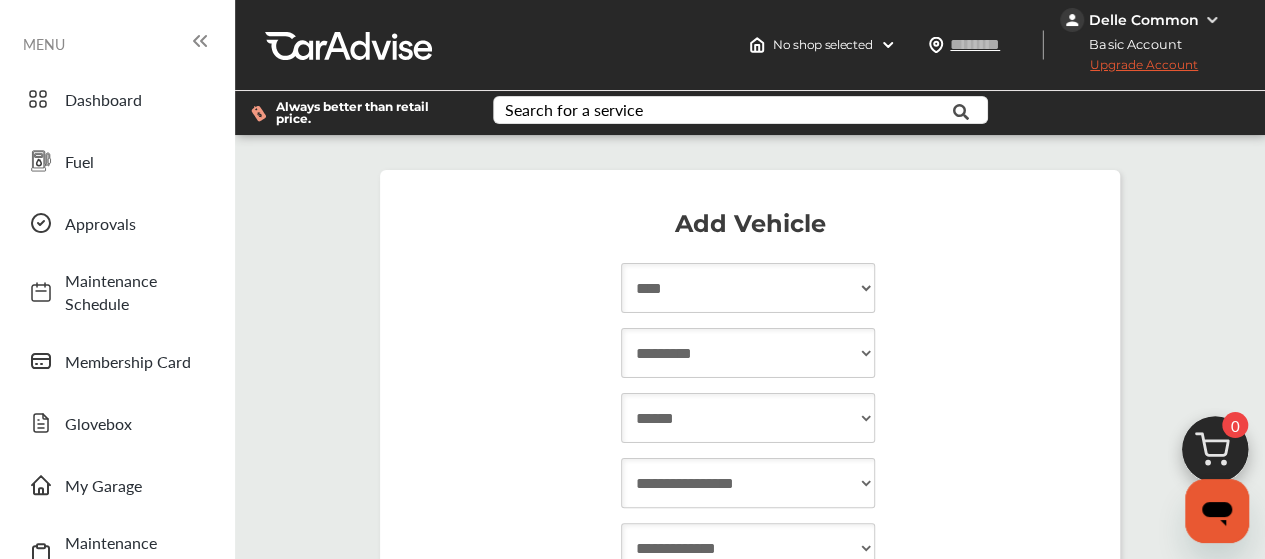 scroll, scrollTop: 313, scrollLeft: 0, axis: vertical 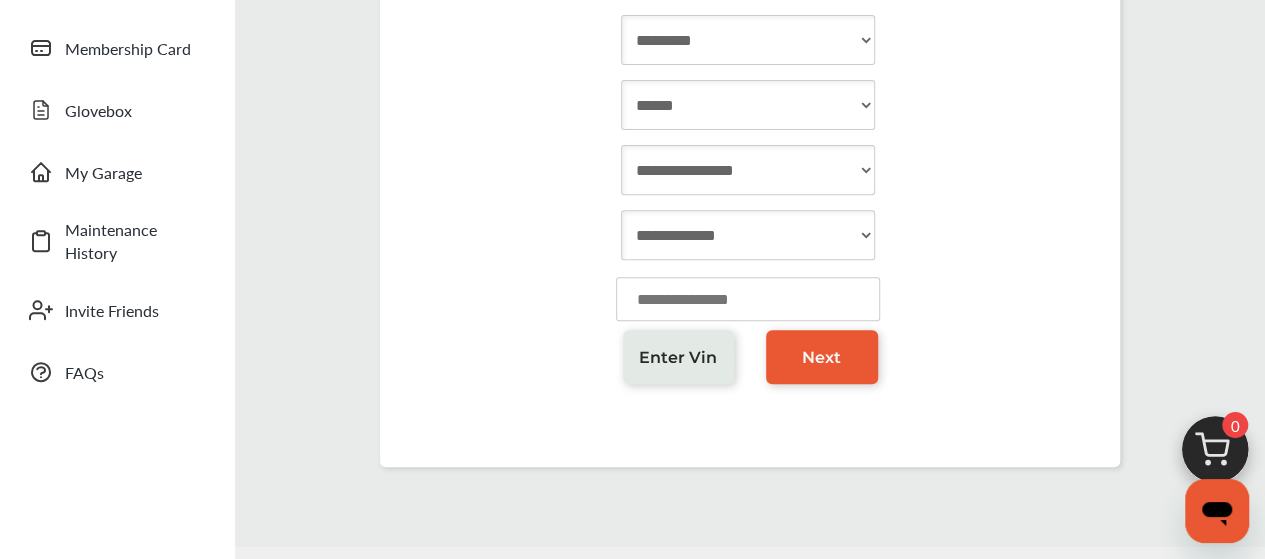 click on "**********" at bounding box center [748, 170] 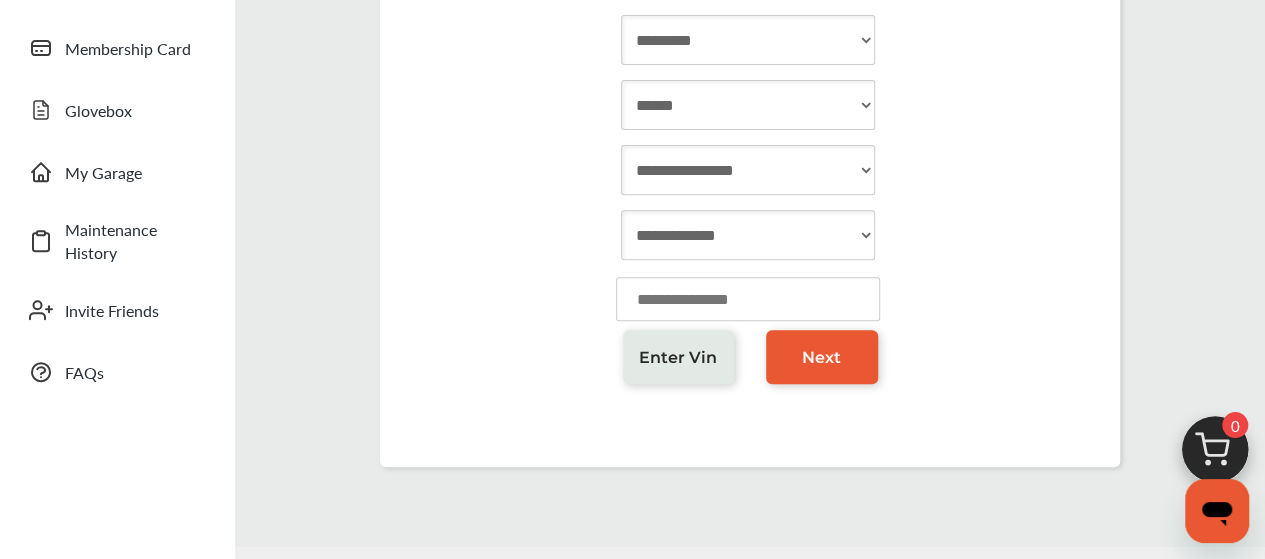 click on "**********" at bounding box center [750, 237] 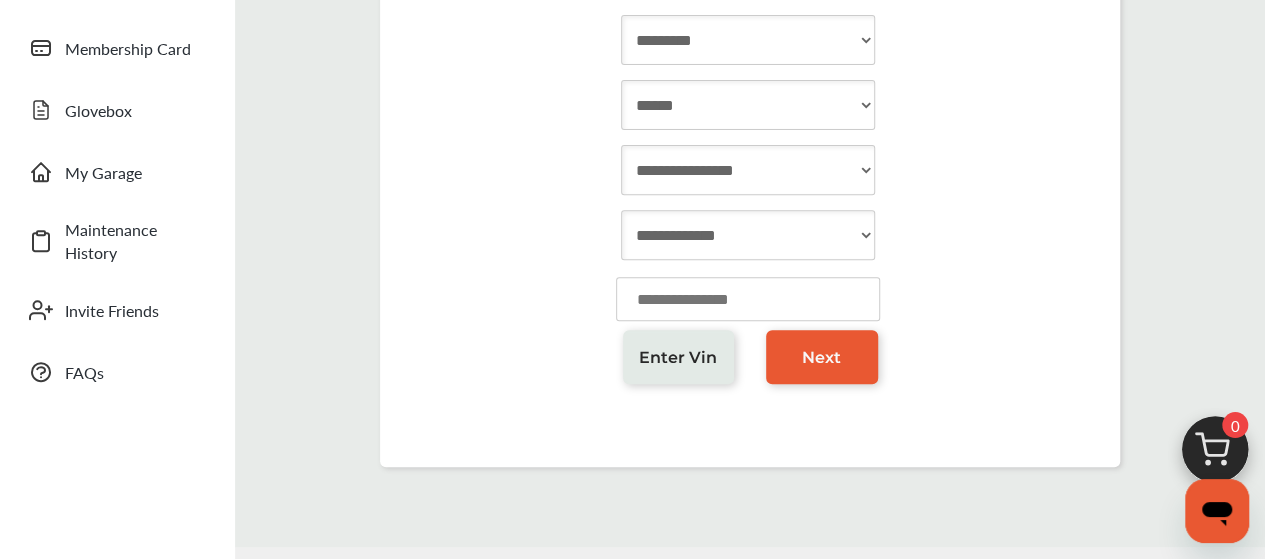 click on "**********" at bounding box center (748, 235) 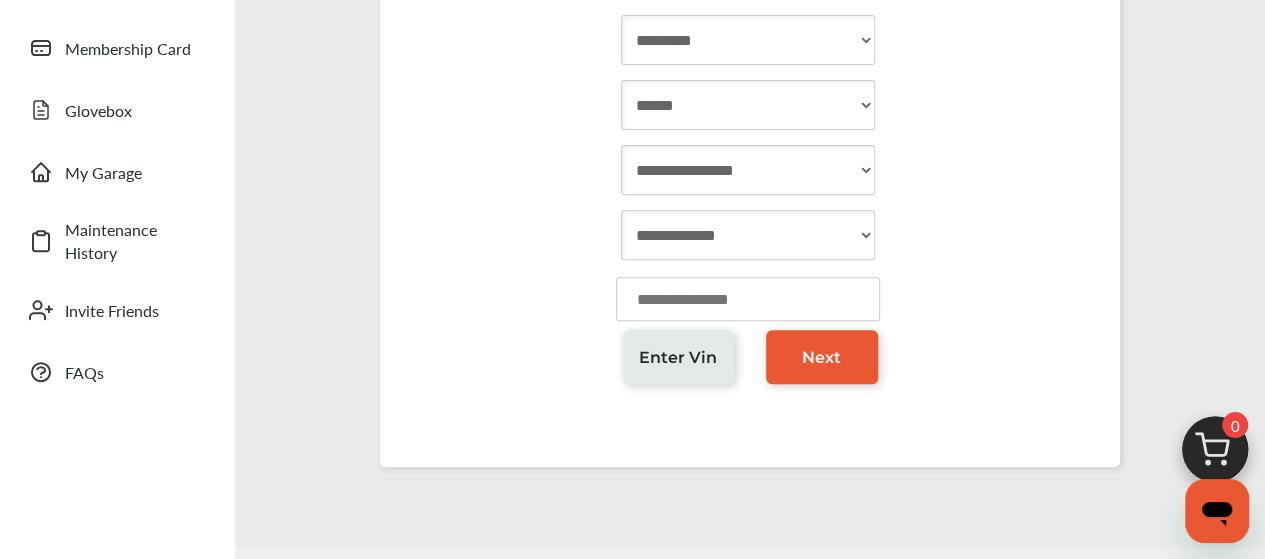 click on "**********" at bounding box center (750, 237) 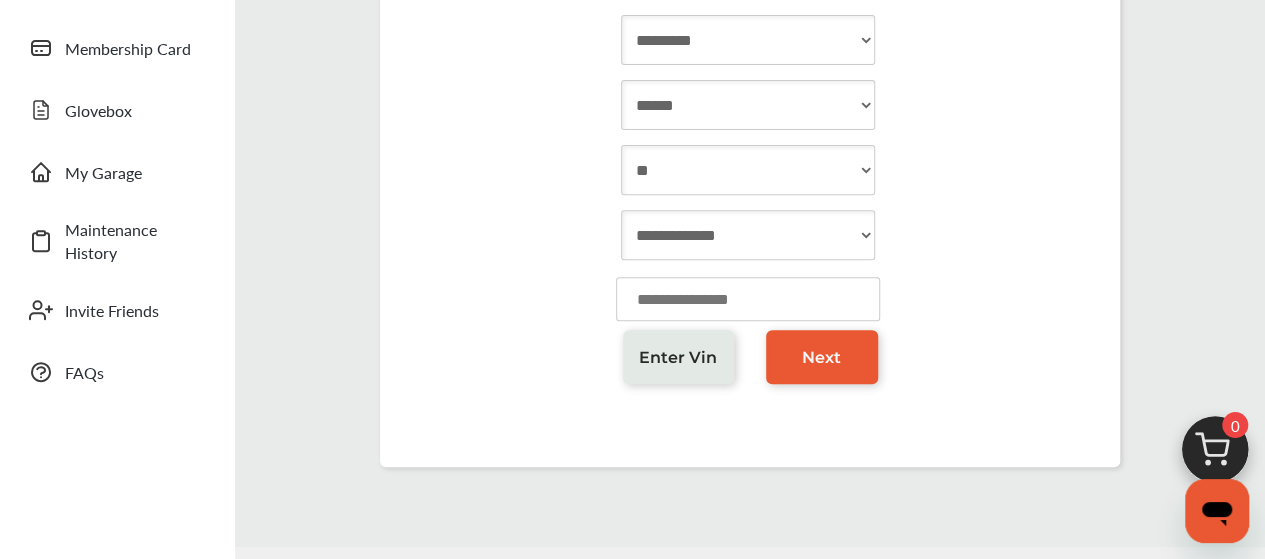 click on "**********" at bounding box center [748, 170] 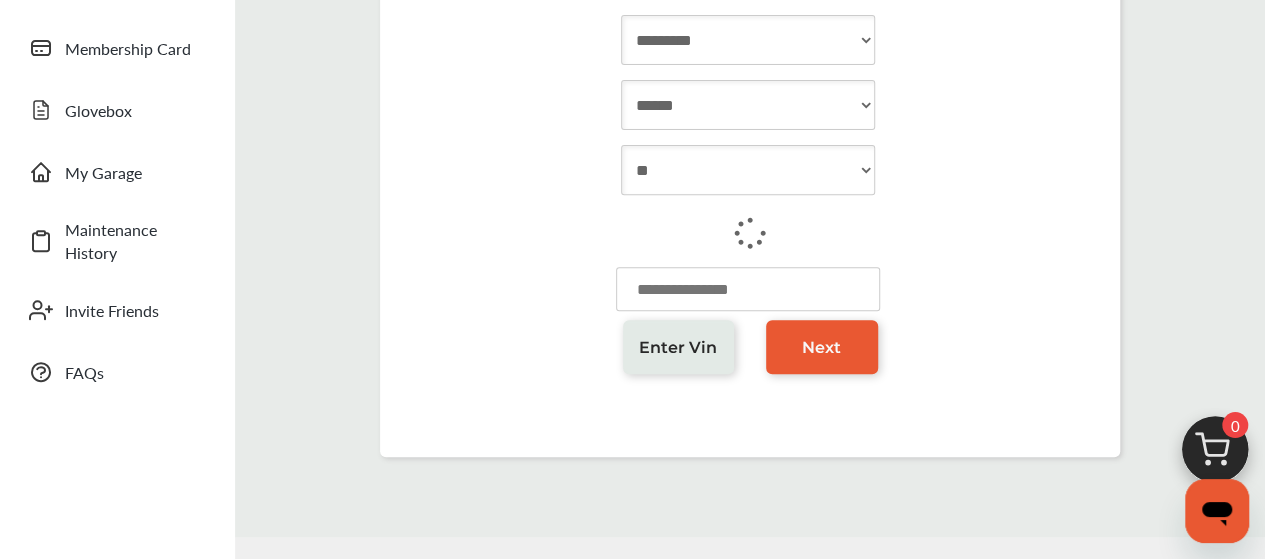 select on "**********" 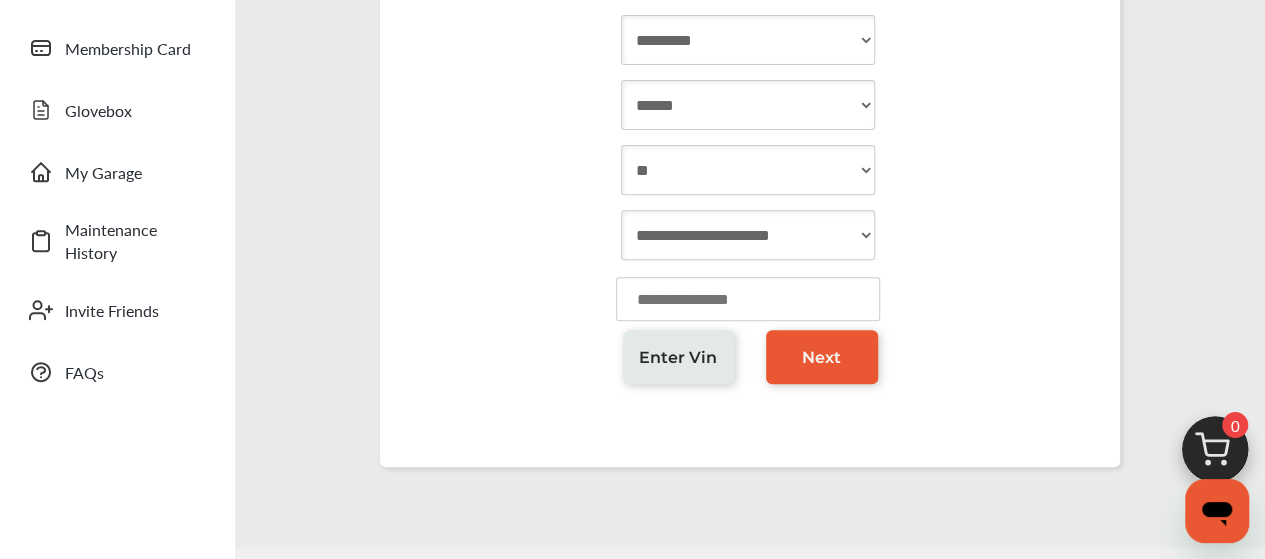click at bounding box center (748, 299) 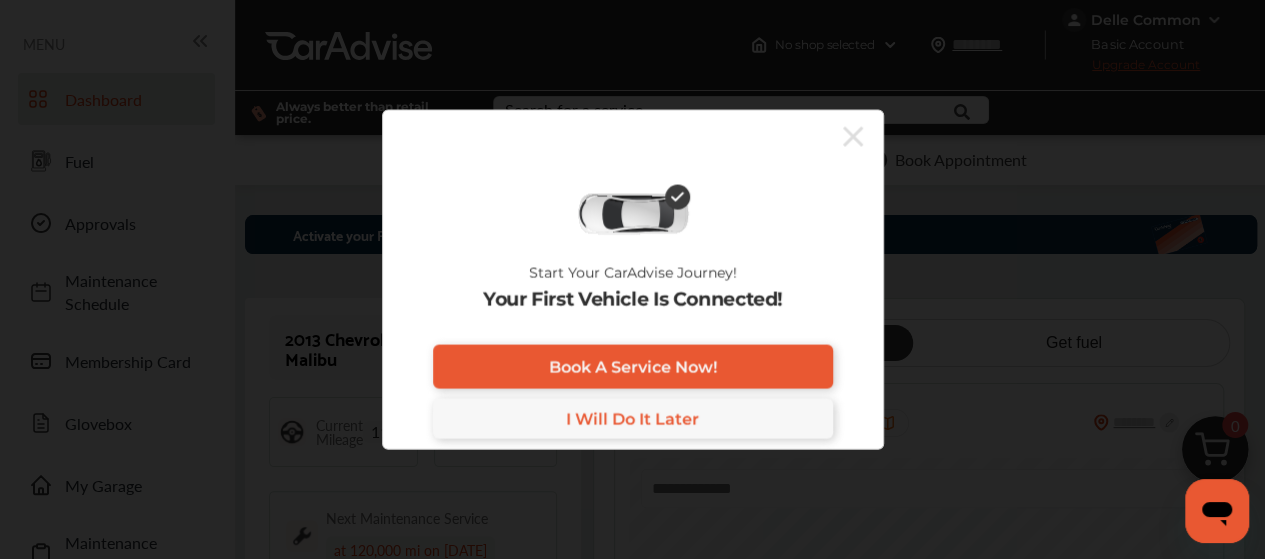 scroll, scrollTop: 2, scrollLeft: 0, axis: vertical 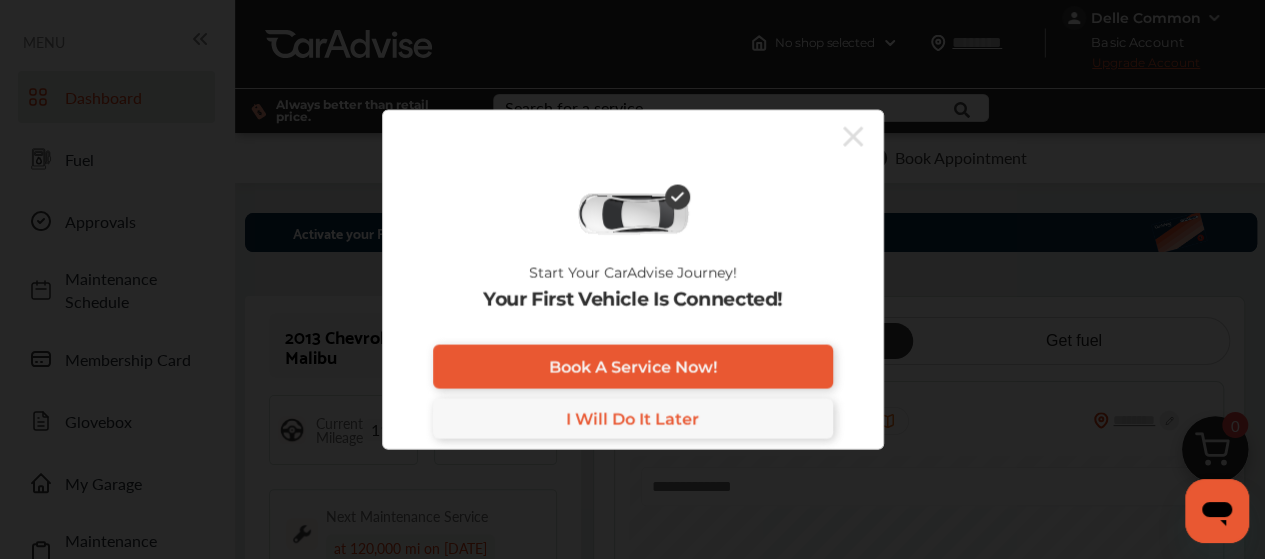 click on "I Will Do It Later" at bounding box center (633, 419) 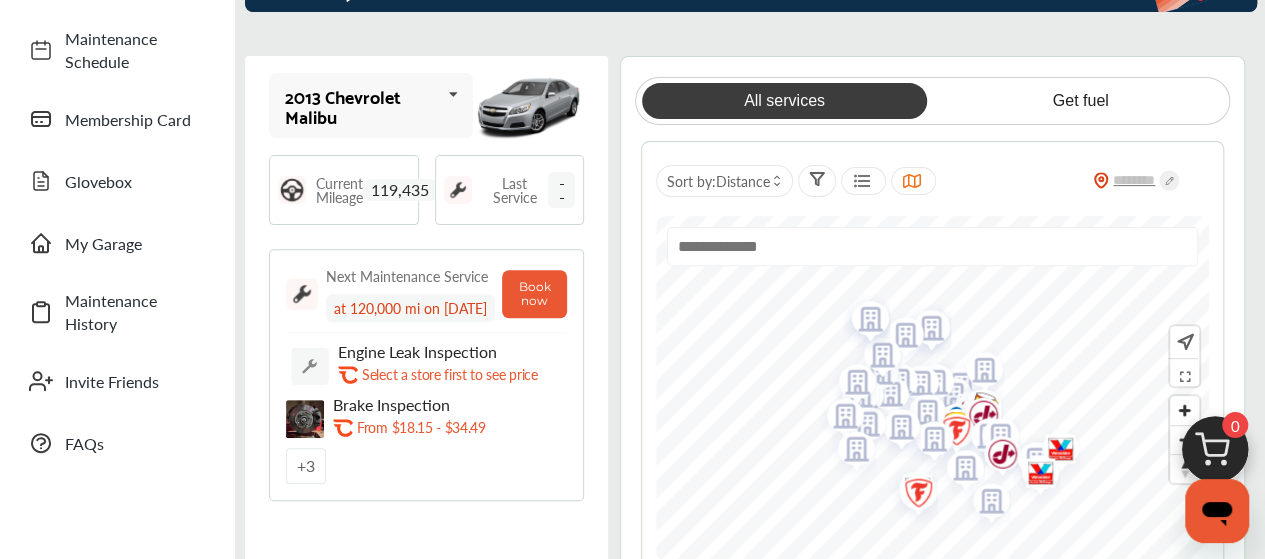 scroll, scrollTop: 243, scrollLeft: 0, axis: vertical 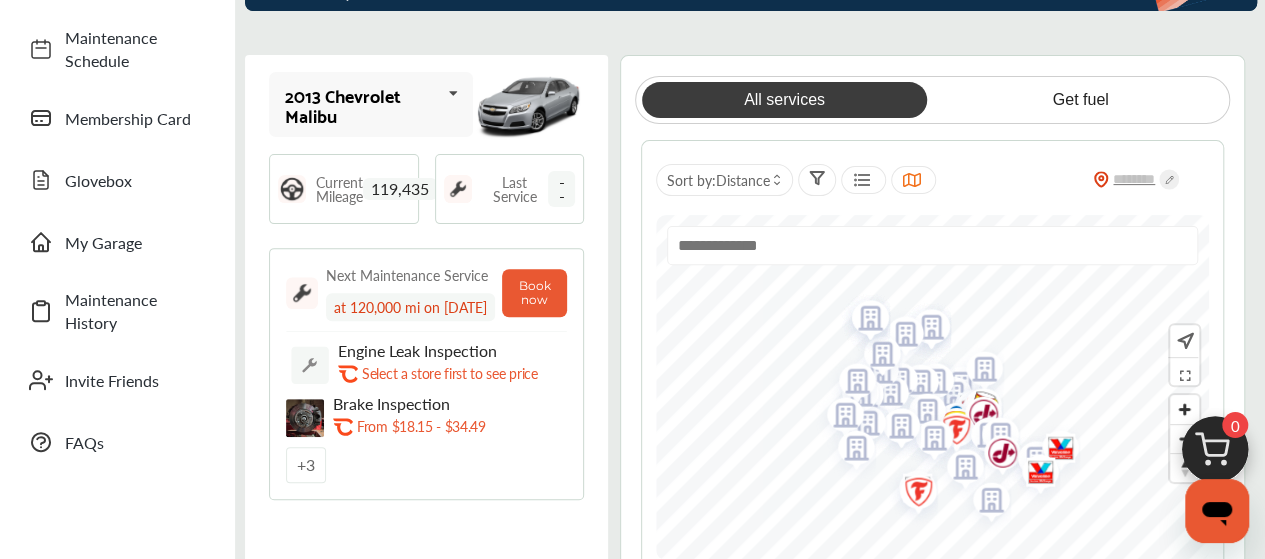 click on "+ 3" at bounding box center [306, 465] 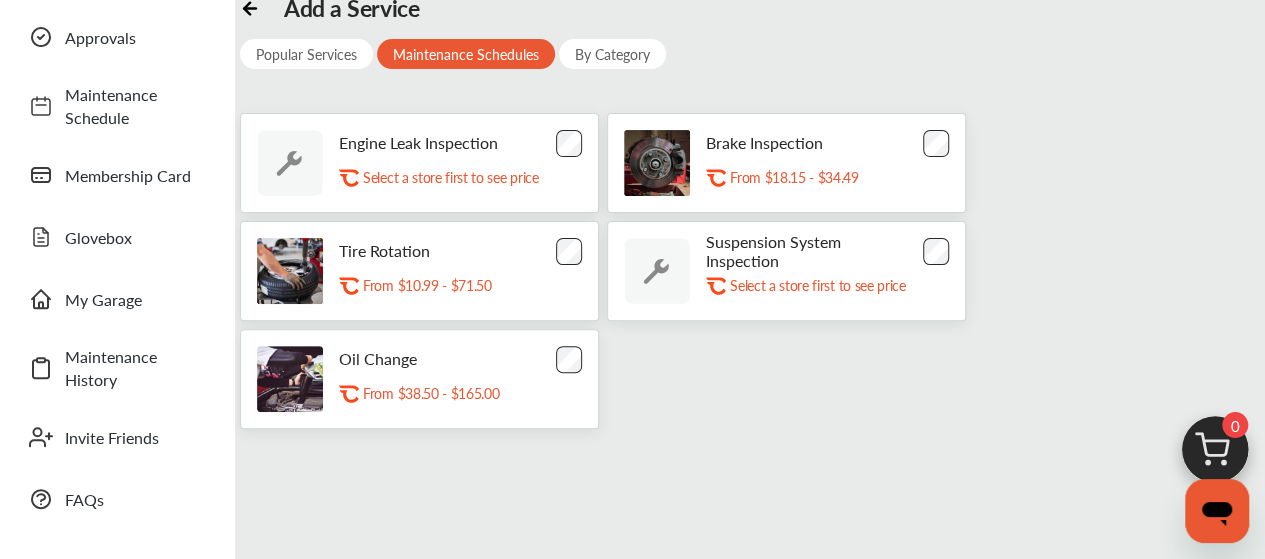 scroll, scrollTop: 192, scrollLeft: 0, axis: vertical 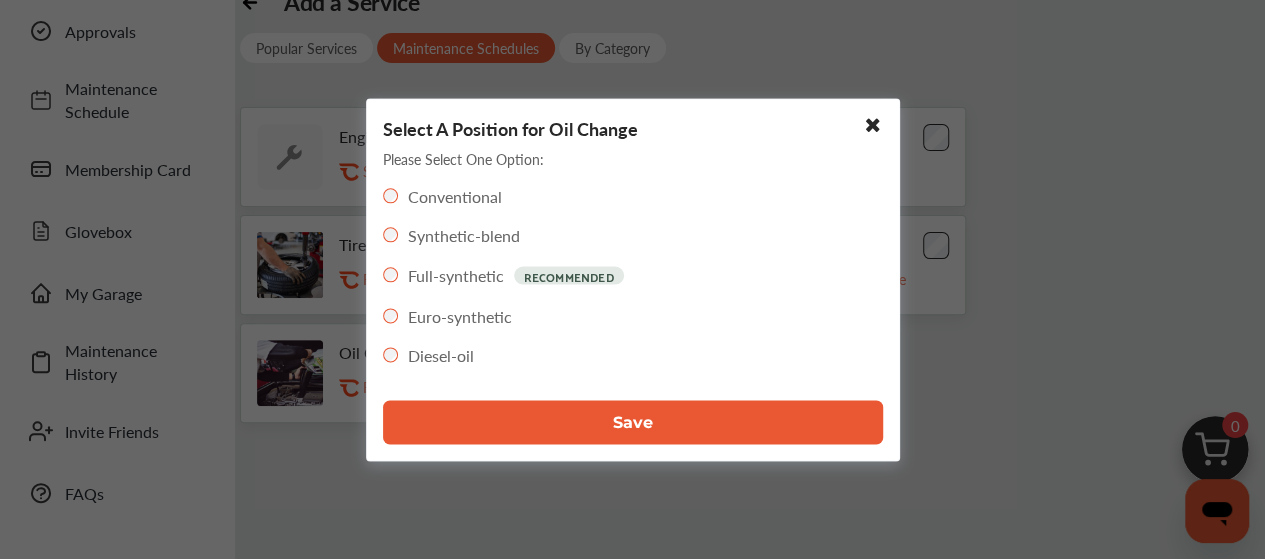 click on "Synthetic-blend" at bounding box center [464, 234] 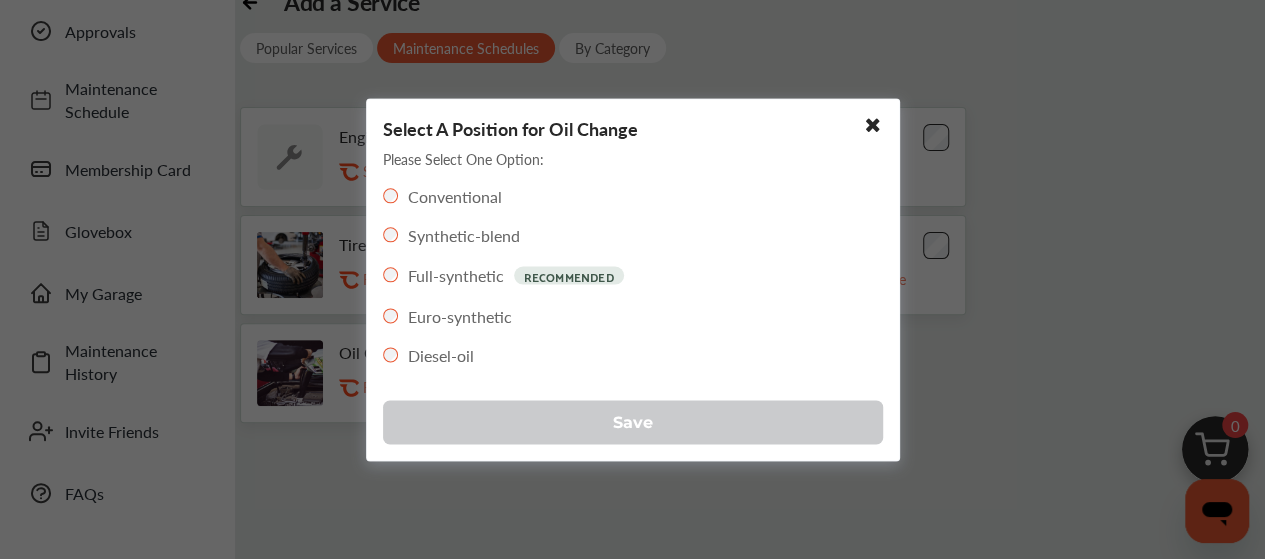 click on "Save" at bounding box center [633, 422] 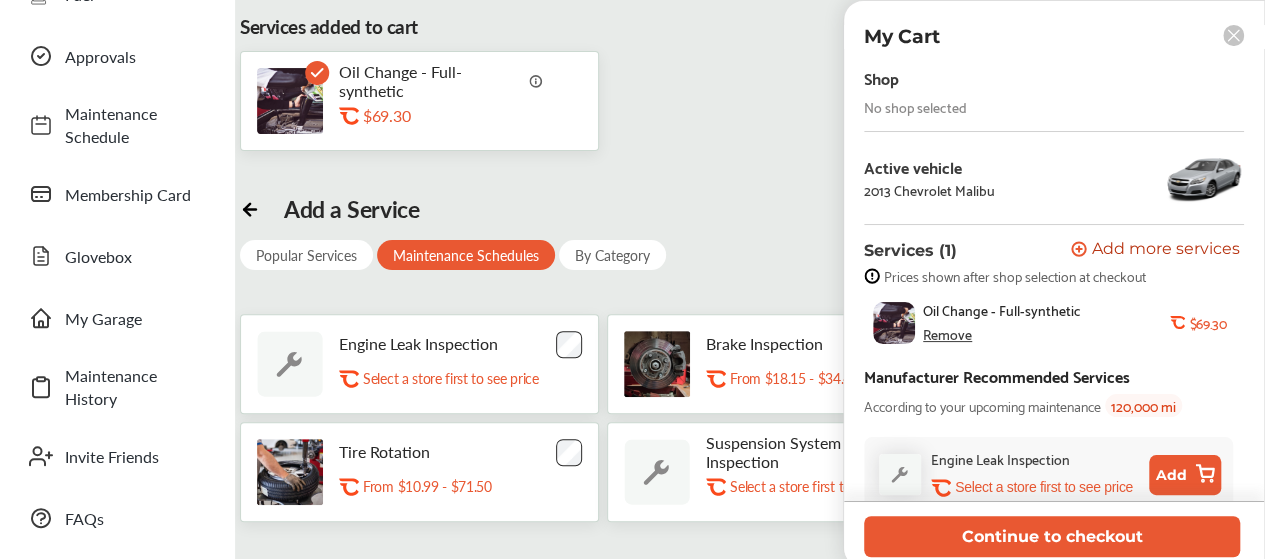 scroll, scrollTop: 145, scrollLeft: 0, axis: vertical 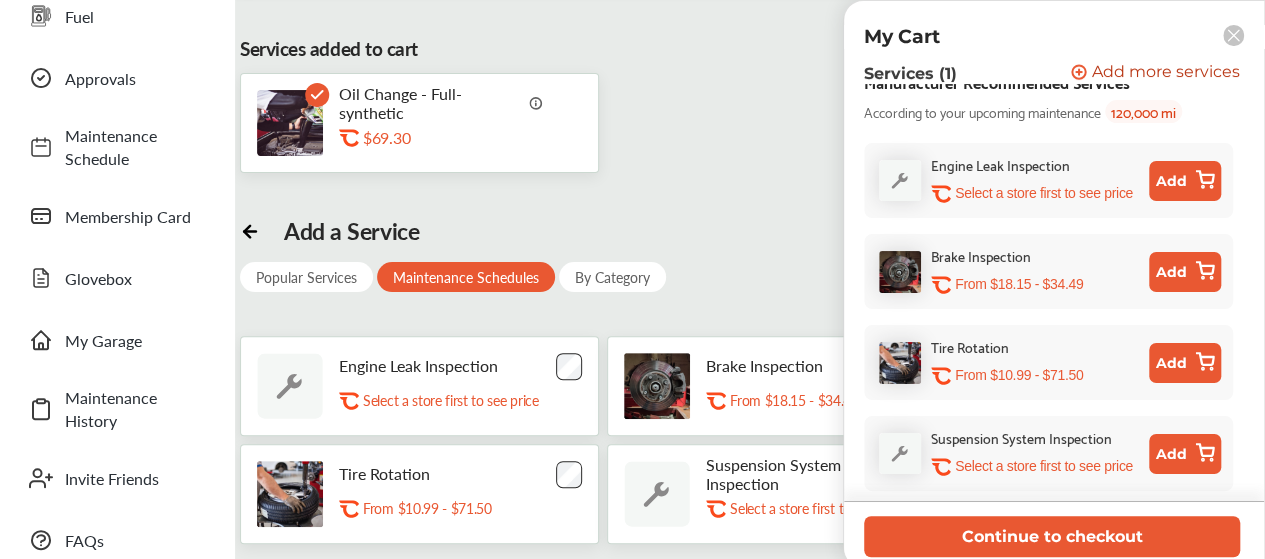 click on "Continue to checkout" at bounding box center [1052, 536] 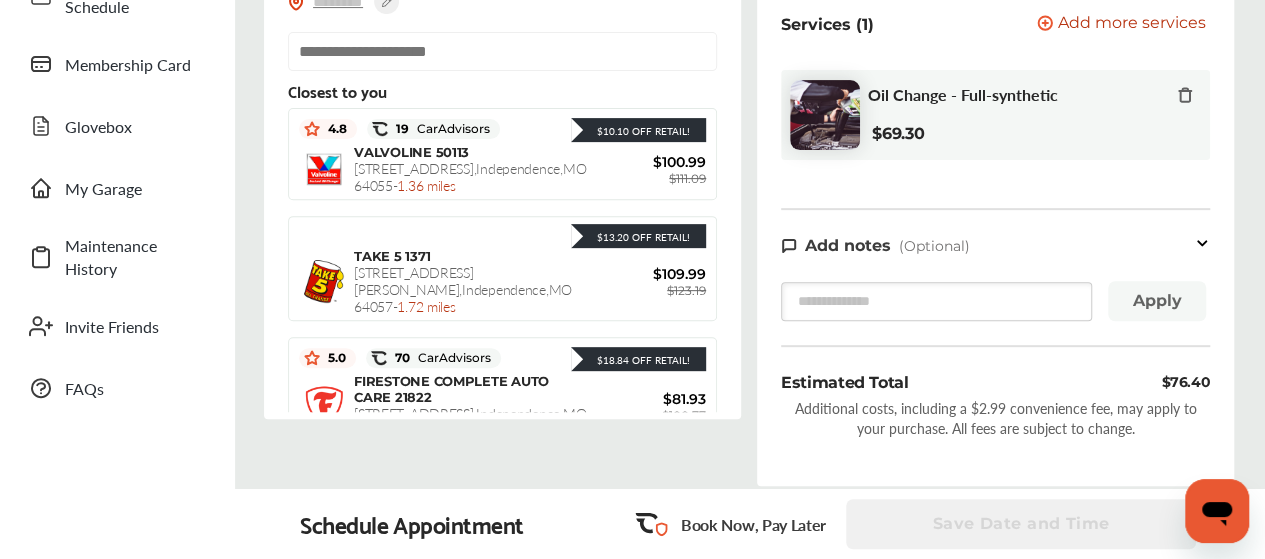 scroll, scrollTop: 293, scrollLeft: 0, axis: vertical 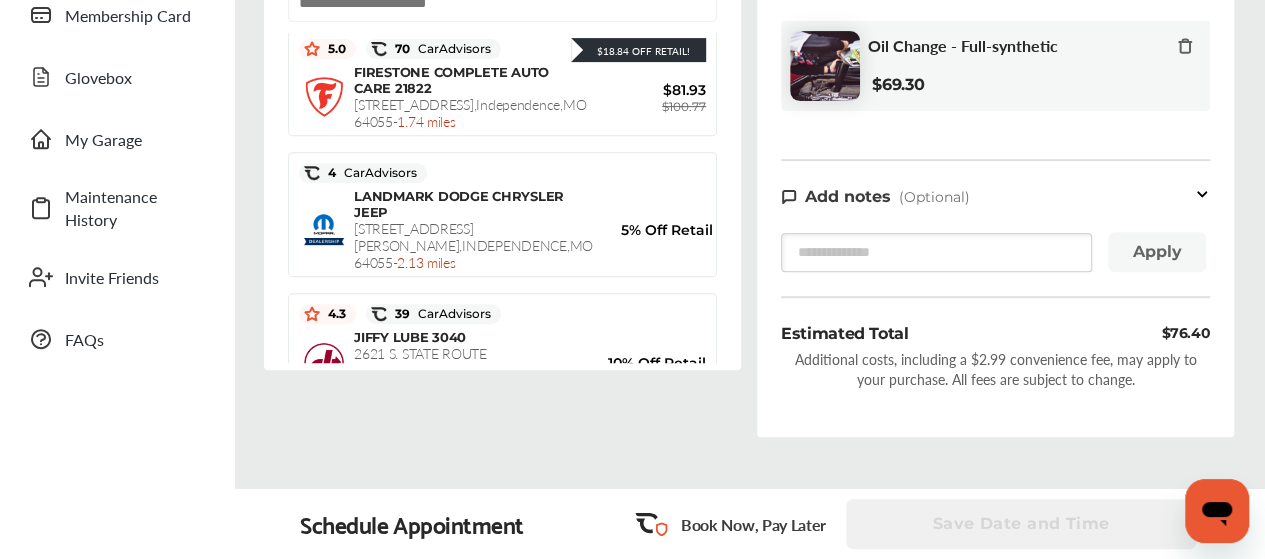 click on "[STREET_ADDRESS]  -  1.74 miles" at bounding box center (470, 112) 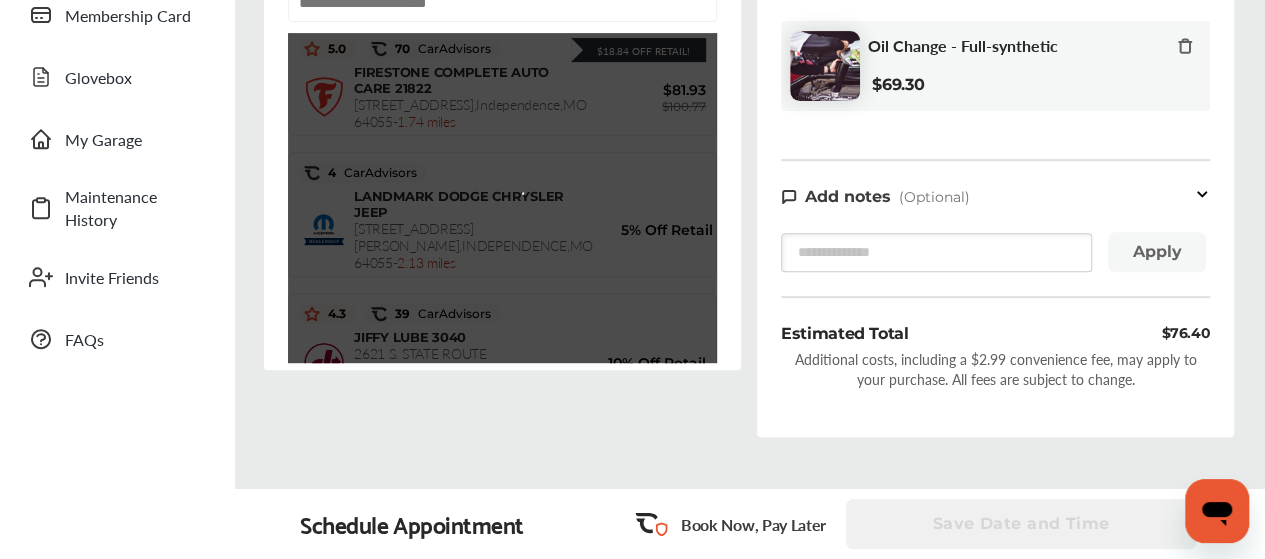 scroll, scrollTop: 259, scrollLeft: 0, axis: vertical 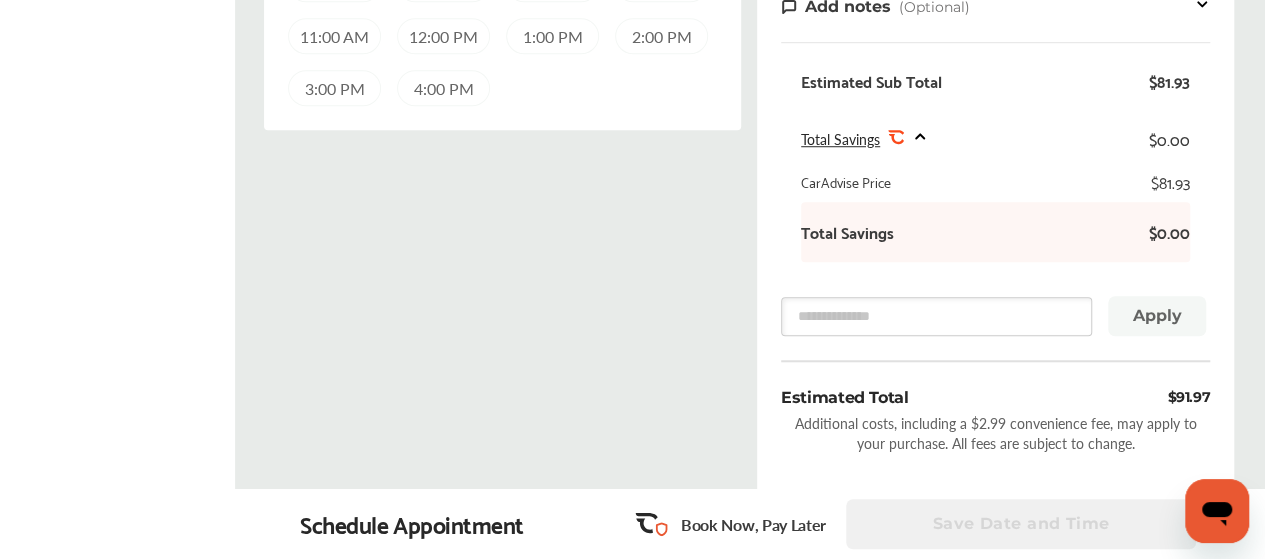 click 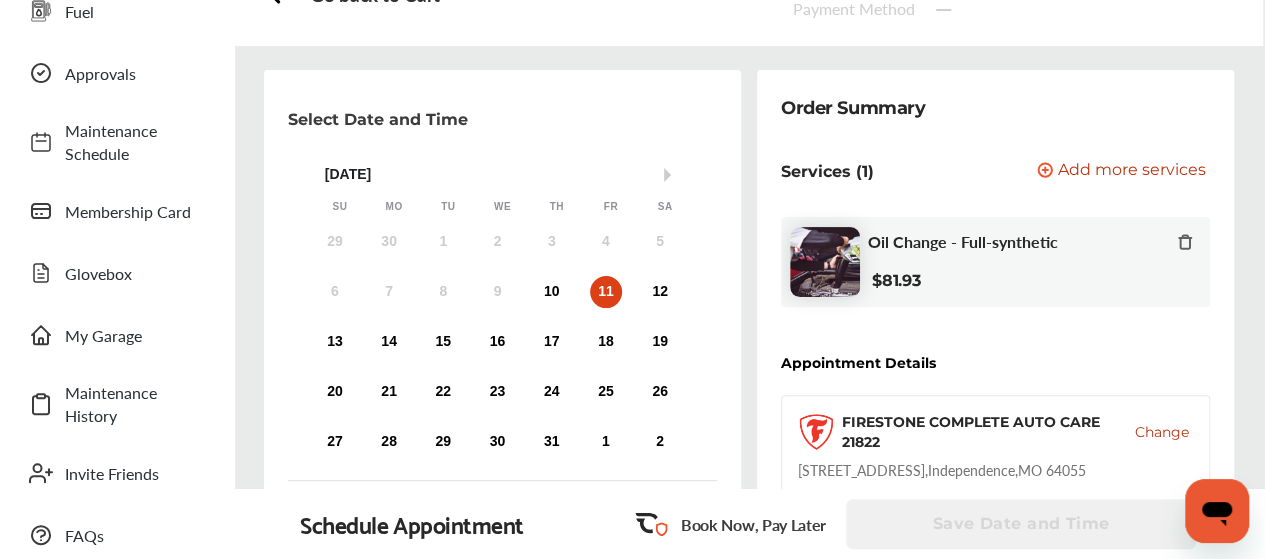 scroll, scrollTop: 104, scrollLeft: 0, axis: vertical 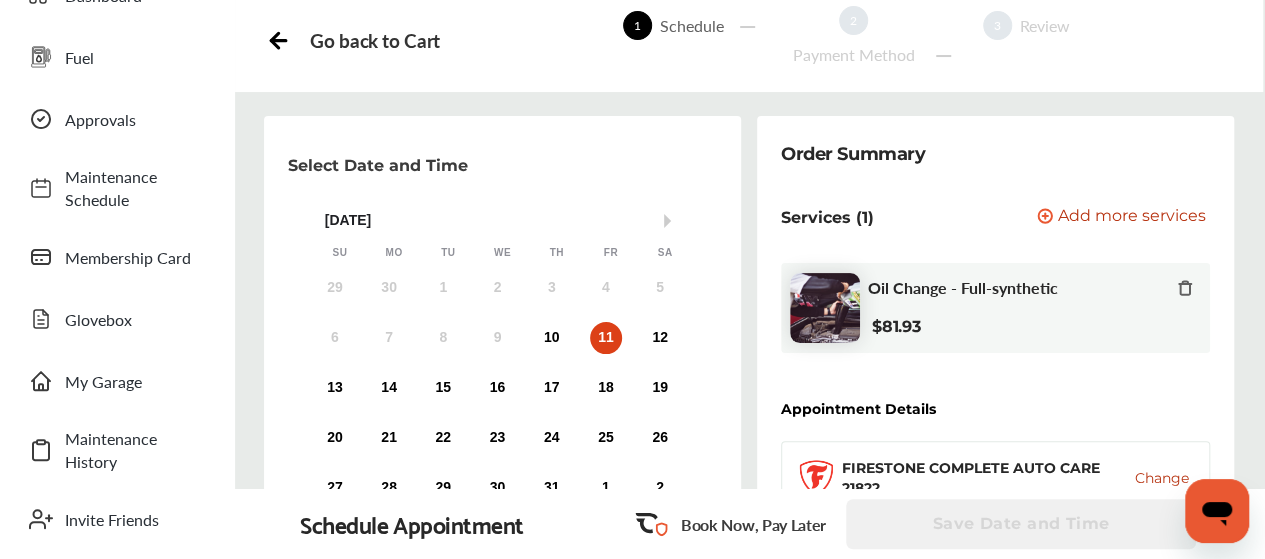 click 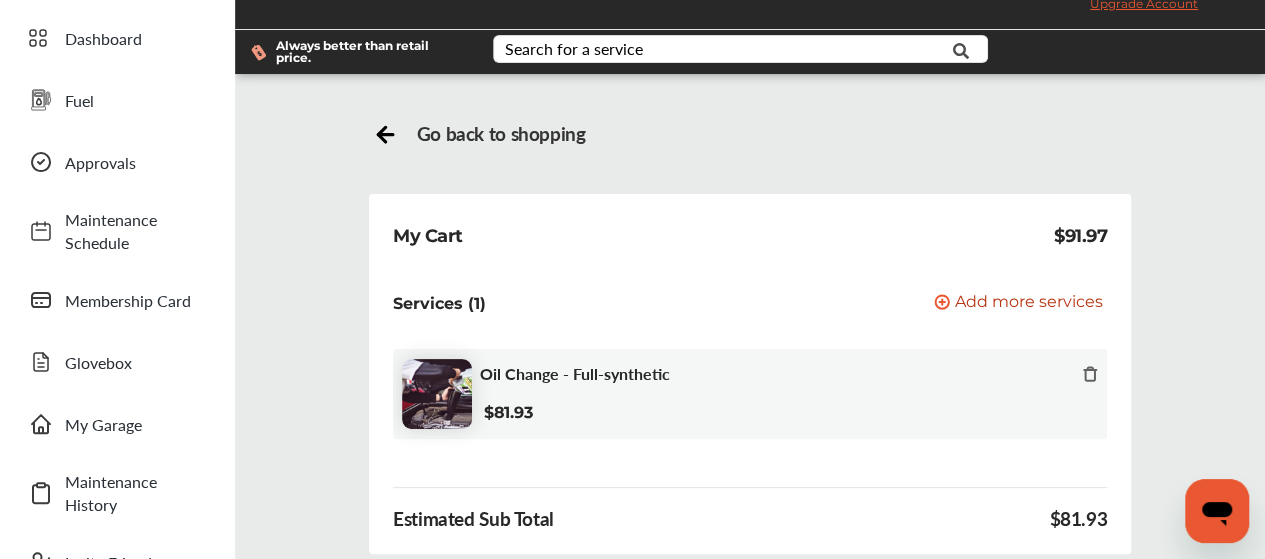 scroll, scrollTop: 12, scrollLeft: 0, axis: vertical 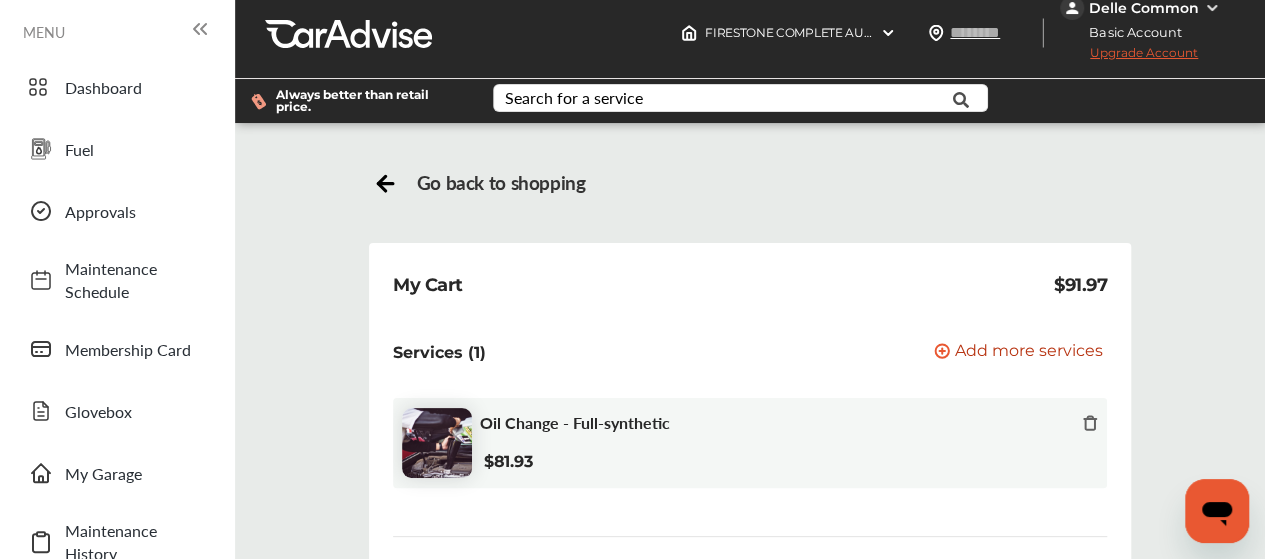 click 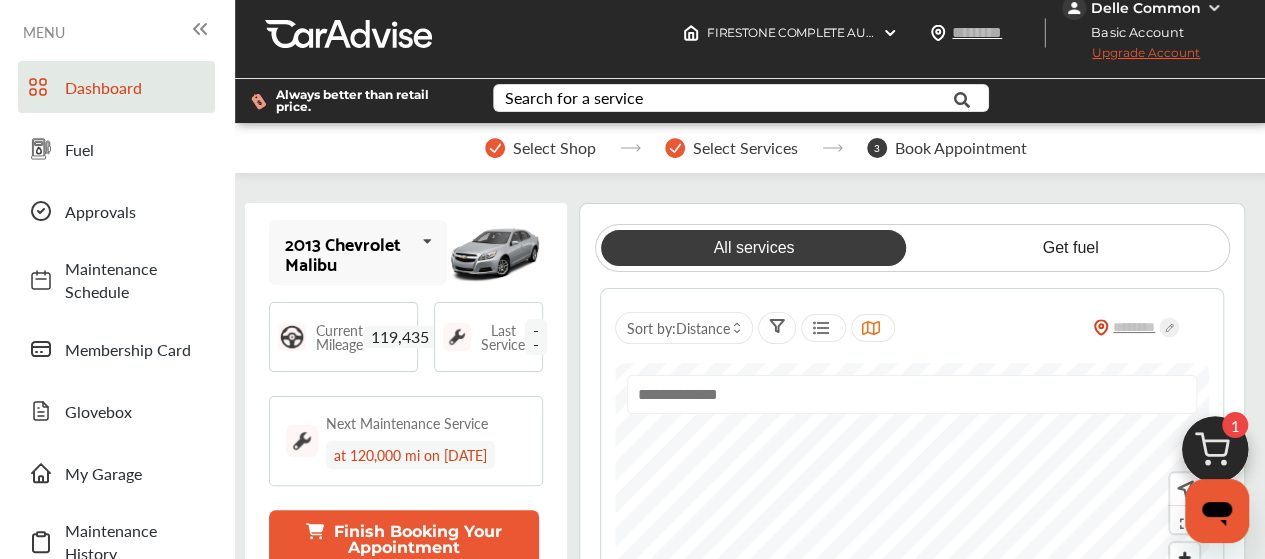 click on "Select Shop Select Services 3 Book Appointment 2013 Chevrolet Malibu 2015 Jeep Renegade 2013 Chevrolet Malibu Current Mileage 119,435 Last Service -- Next Maintenance Service at 120,000 mi on [DATE] Finish Booking Your Appointment Selected Services Oil Change - Full-synthetic
$81.93 My Cart
Shop Change FIRESTONE COMPLETE AUTO CARE 21822 [STREET_ADDRESS] Active vehicle 2013 Chevrolet Malibu Services (1) Add a service
Add more services Oil Change - Full-synthetic Remove
.st0{fill:#FA4A1C;}
$81.93 Estimated Sub Total $81.93 Total Savings
.st0{fill:#FA4A1C;}
$0.00 Continue to checkout All services Get fuel
Sort by :  Distance
Save an additional 10% on maintenance & repairs Upgrade membership Having car troubles? We can Help Diagnose a problem Discover your CarAdvise Benefits! Check them out! Frequently booked services See all Just for you Having car troubles? We can Help Copy Code:" at bounding box center [751, 1524] 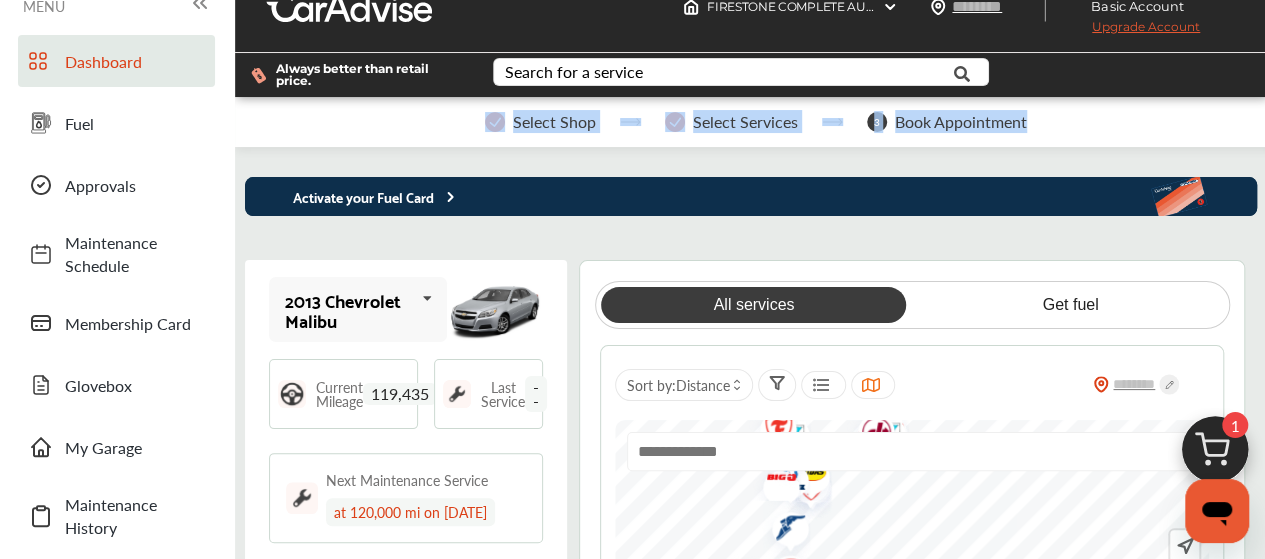 scroll, scrollTop: 36, scrollLeft: 0, axis: vertical 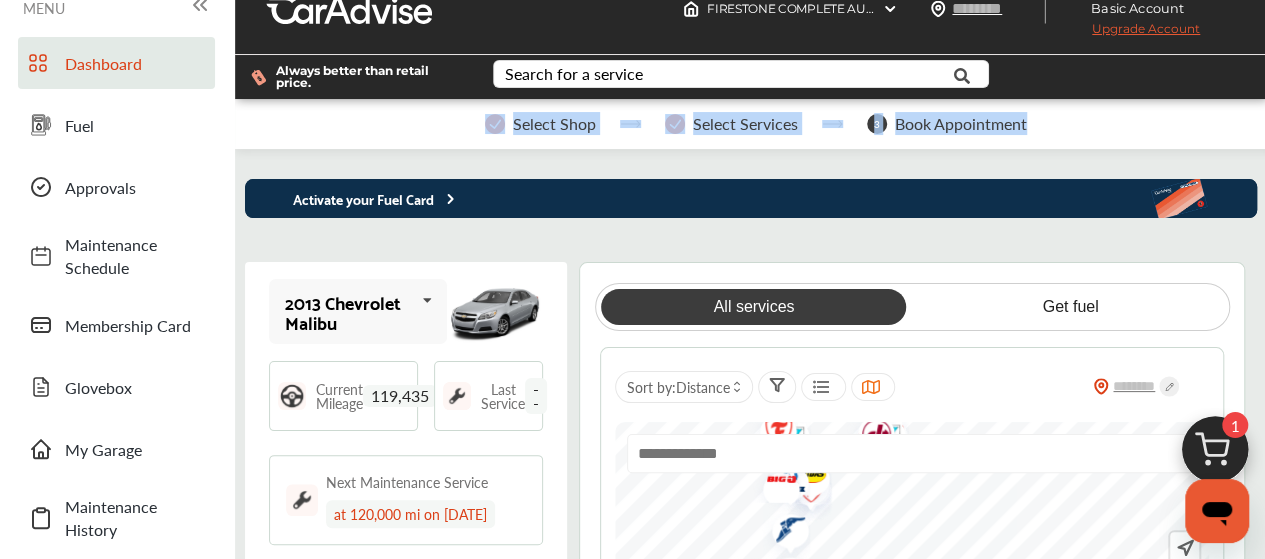click on "Fuel" at bounding box center [116, 125] 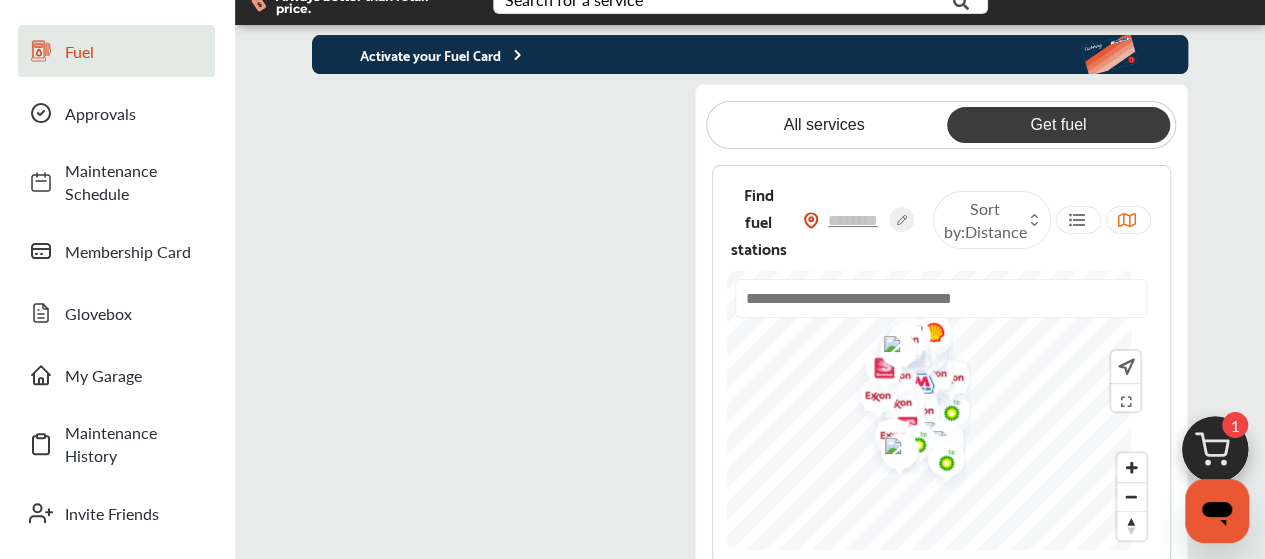scroll, scrollTop: 108, scrollLeft: 0, axis: vertical 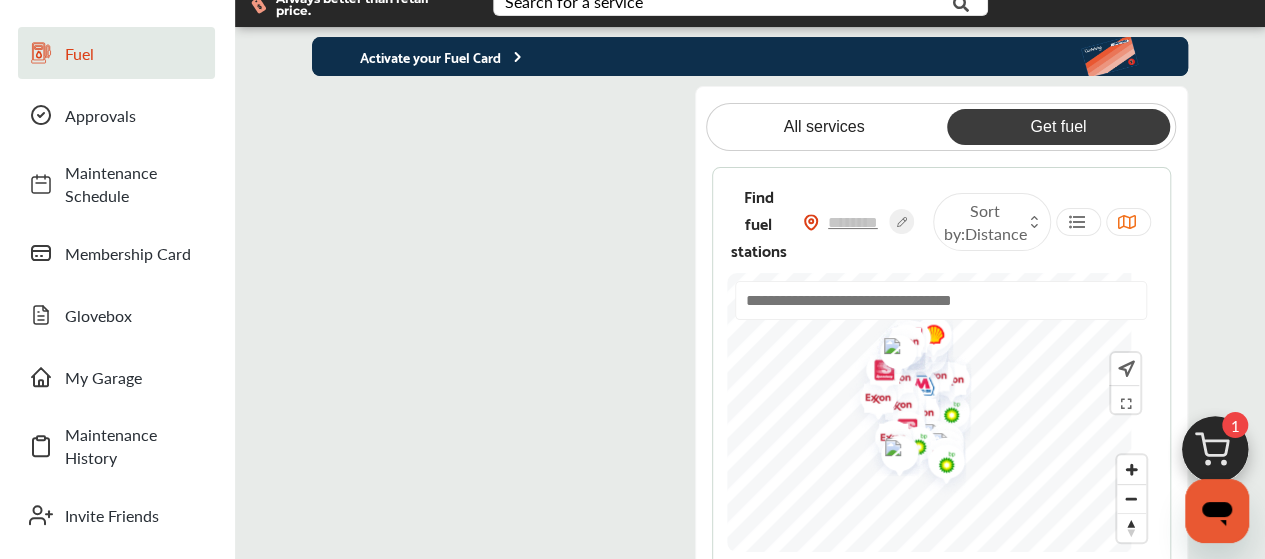 click at bounding box center [941, 300] 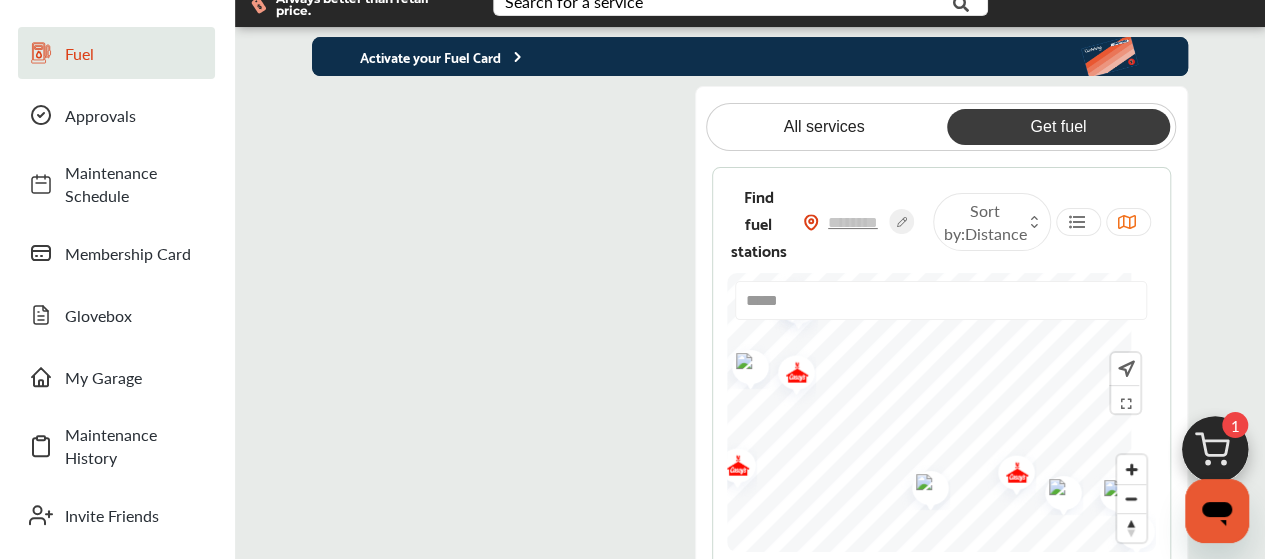 click at bounding box center (923, 485) 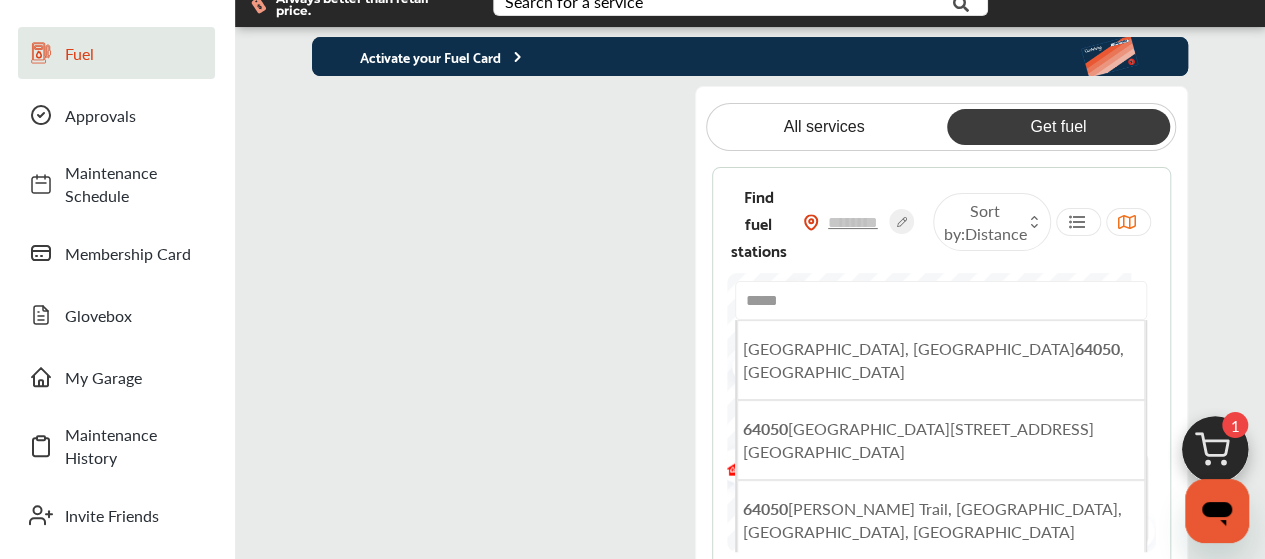 click on "Activate your Fuel Card
All services Get fuel Find fuel stations
Sort by :  Distance ***** [GEOGRAPHIC_DATA][STREET_ADDRESS][STREET_ADDRESS][PERSON_NAME][STREET_ADDRESS][PERSON_NAME][GEOGRAPHIC_DATA][GEOGRAPHIC_DATA]" at bounding box center (750, 310) 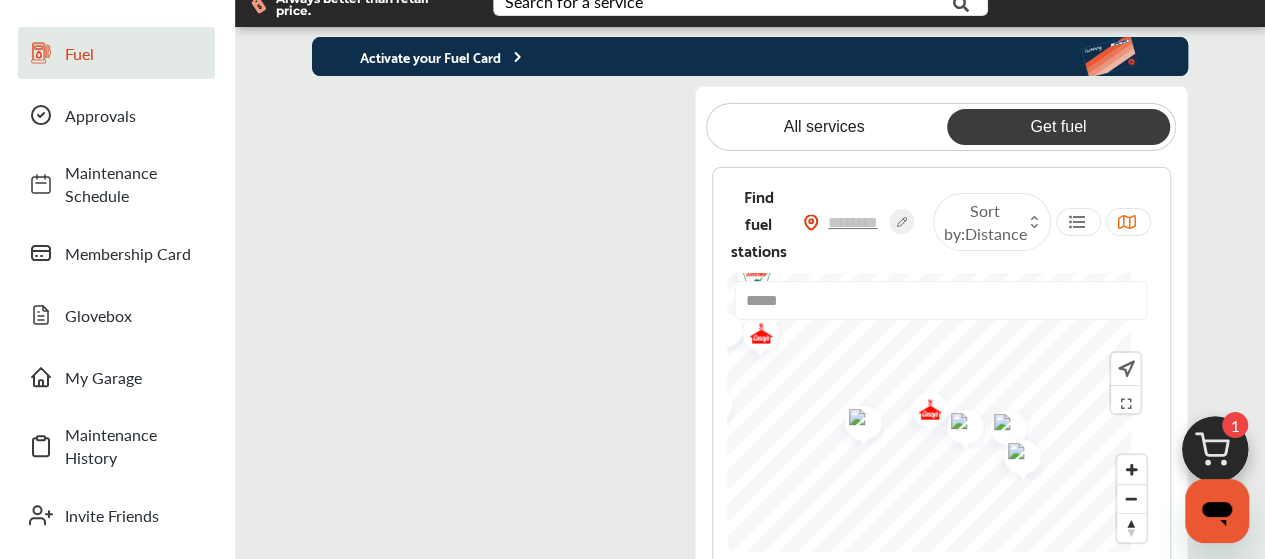 click at bounding box center (1076, 222) 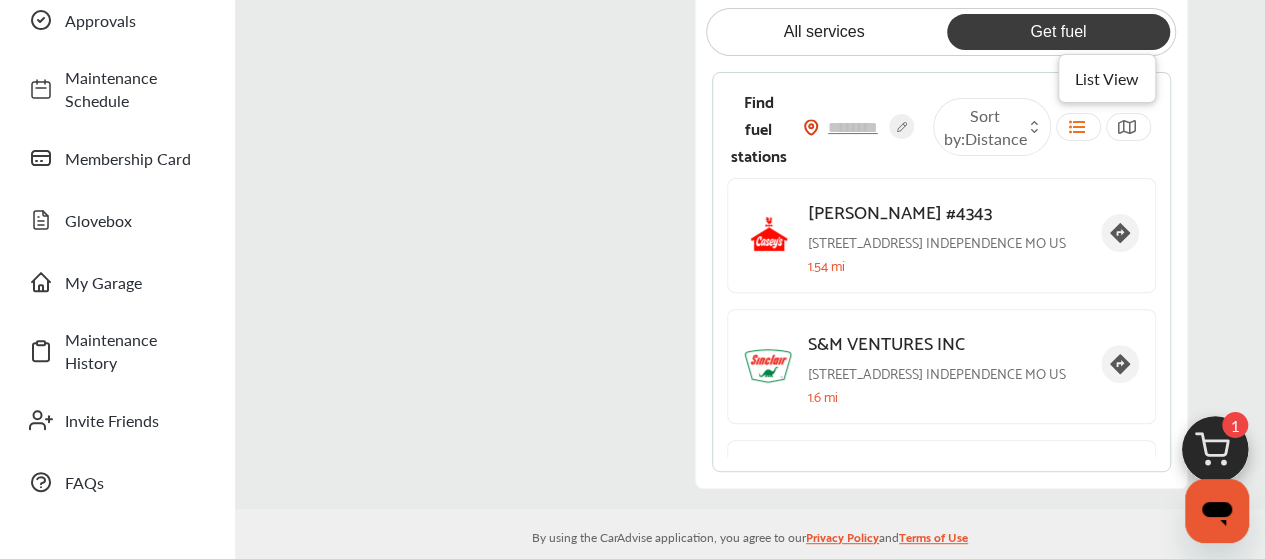scroll, scrollTop: 231, scrollLeft: 0, axis: vertical 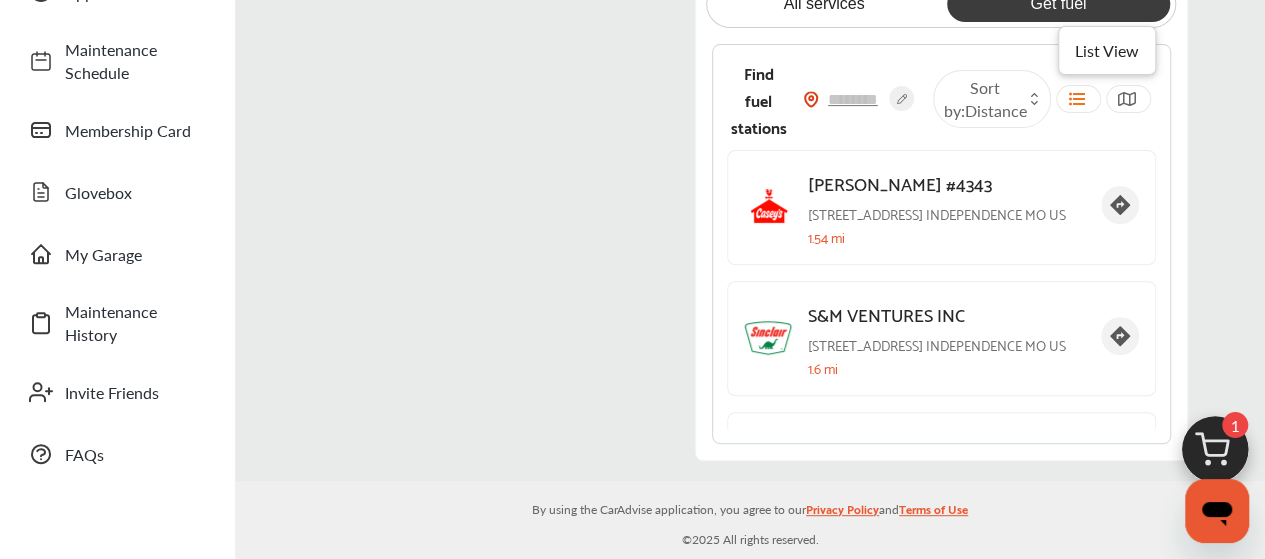 click on "Activate your Fuel Card
All services Get fuel Find fuel stations
Sort by :  Distance [PERSON_NAME] #4343 [STREET_ADDRESS] 1.54   mi
S&M VENTURES INC [STREET_ADDRESS] 1.6   mi
[PERSON_NAME] #2213 [STREET_ADDRESS] 1.69   mi
[PERSON_NAME] #4357 [STREET_ADDRESS] 1.7   mi
QT [STREET_ADDRESS] 1.72   mi
QT 175 [STREET_ADDRESS] 1.88   mi
QT 165 [STREET_ADDRESS][PERSON_NAME] 1.98   mi
QT 230 [STREET_ADDRESS][PERSON_NAME] 2.07   mi
QT [STREET_ADDRESS] 2.29   mi
7-ELEVEN 24442 [STREET_ADDRESS] 2.51   mi
[PERSON_NAME] #4347 [STREET_ADDRESS] 2.62   mi
QT [STREET_ADDRESS] 2.67   mi
FAV TRIP-[GEOGRAPHIC_DATA] [STREET_ADDRESS] 2.89   mi" at bounding box center [750, 187] 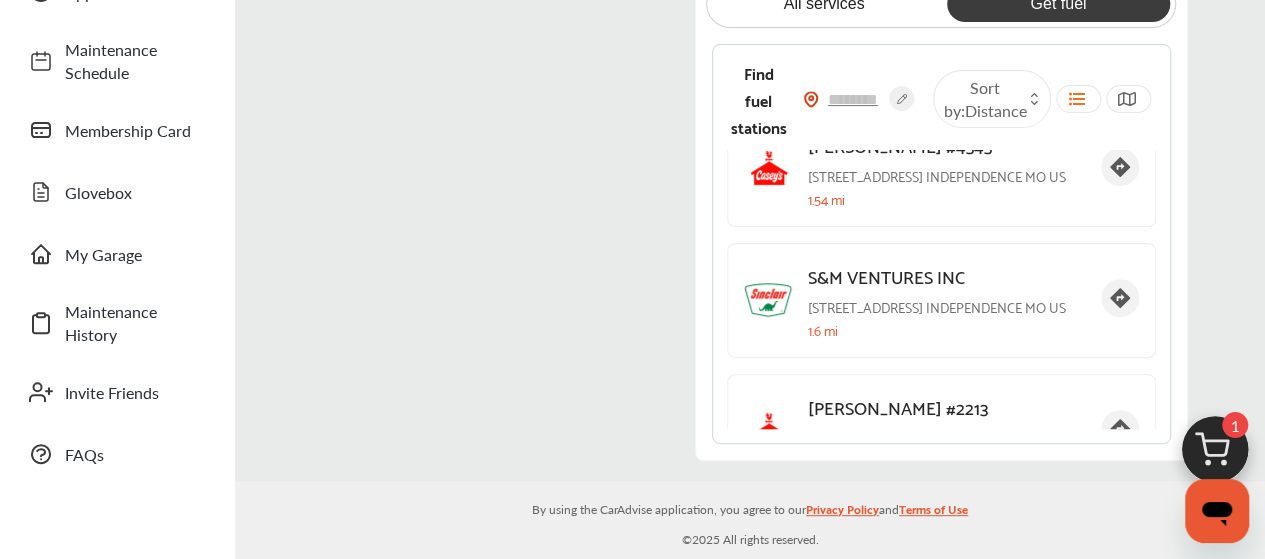 scroll, scrollTop: 0, scrollLeft: 0, axis: both 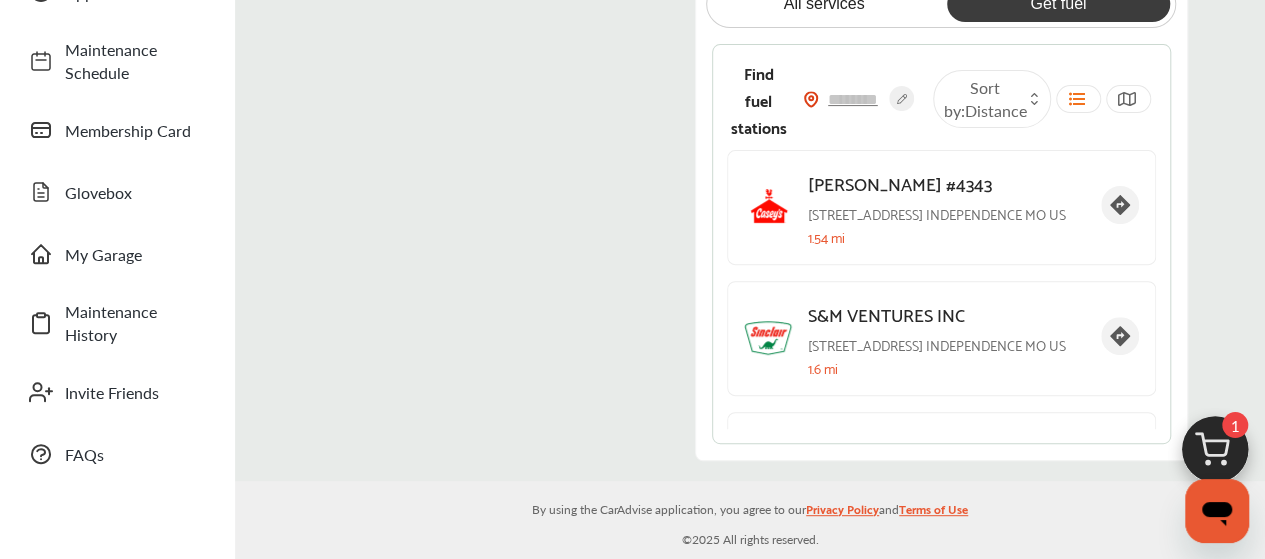 click on "Find fuel stations
Sort by :  Distance [PERSON_NAME] #4343 [STREET_ADDRESS] 1.54   mi
S&M VENTURES INC [STREET_ADDRESS] 1.6   mi
[PERSON_NAME] #2213 [STREET_ADDRESS] 1.69   mi
[PERSON_NAME] #4357 [STREET_ADDRESS] 1.7   mi
QT [STREET_ADDRESS] 1.72   mi
QT 175 [STREET_ADDRESS] 1.88   mi
QT 165 [STREET_ADDRESS][PERSON_NAME] 1.98   mi
QT 230 [STREET_ADDRESS][PERSON_NAME] 2.07   mi
QT [STREET_ADDRESS] 2.29   mi
7-ELEVEN 24442 [STREET_ADDRESS] 2.51   mi
[PERSON_NAME] #4347 [STREET_ADDRESS] 2.62   mi
QT [STREET_ADDRESS] 2.67   mi
FAV TRIP-[GEOGRAPHIC_DATA] [STREET_ADDRESS] 2.89   mi
QT [STREET_ADDRESS]" at bounding box center [941, 244] 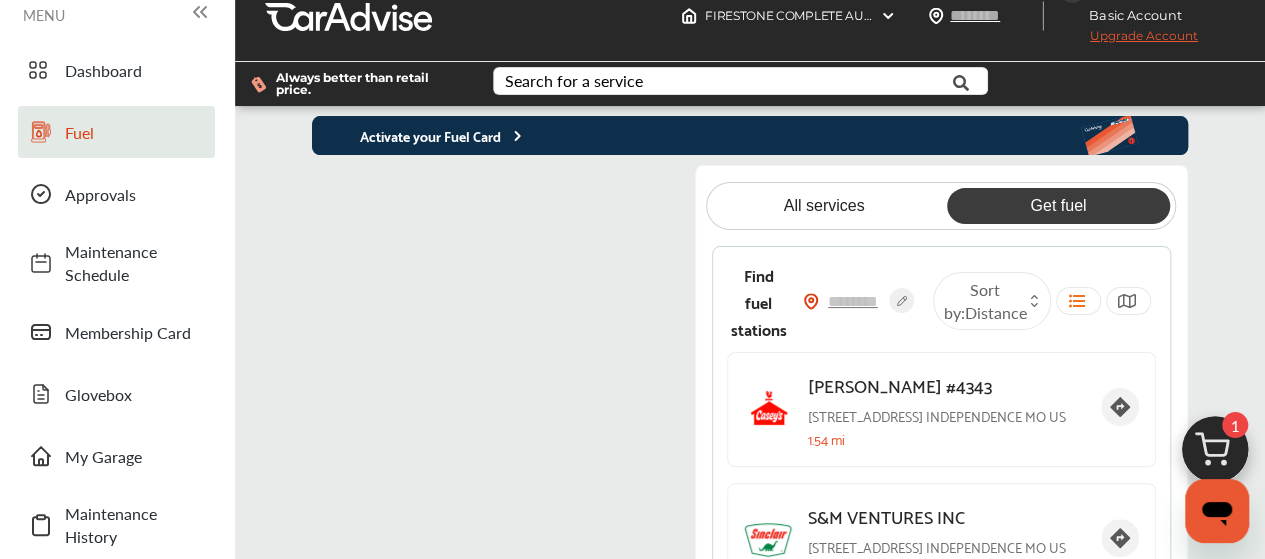 scroll, scrollTop: 6, scrollLeft: 0, axis: vertical 